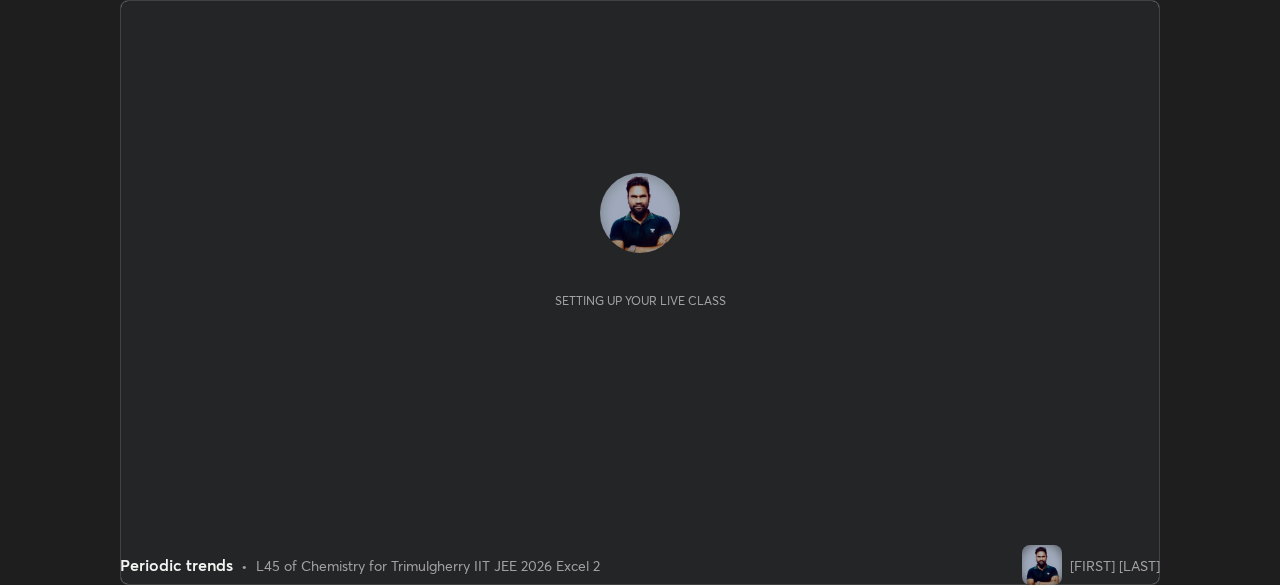scroll, scrollTop: 0, scrollLeft: 0, axis: both 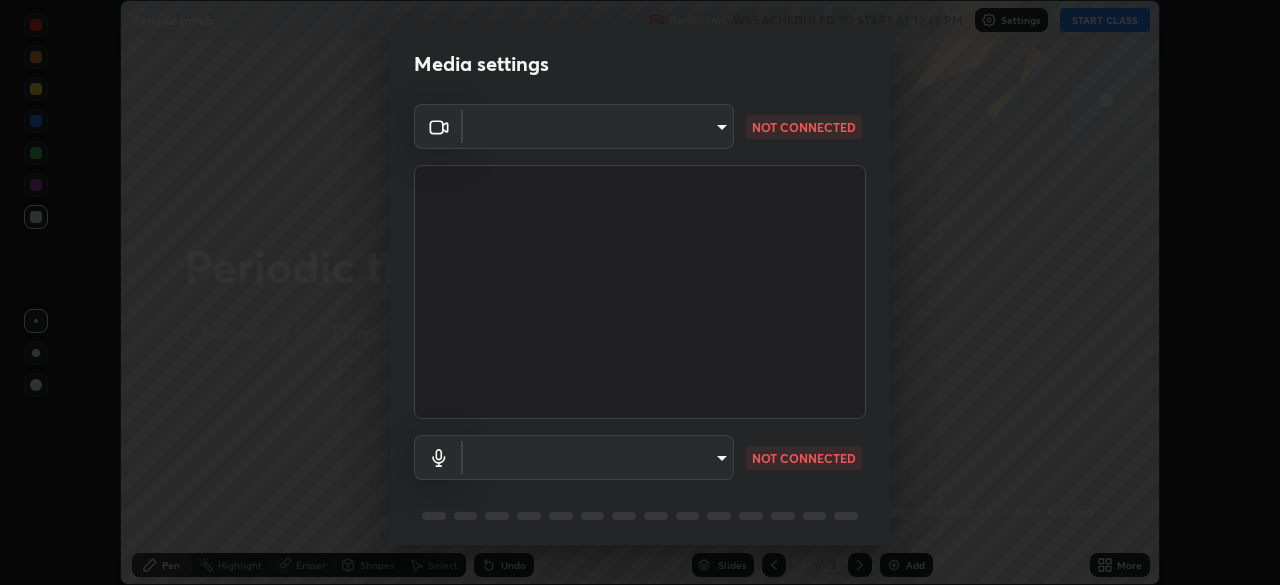 type on "fc4d4439d1e3cd5bf723ac255ffd14dacaf4da6be6177ce78d3c554f4da9d8ff" 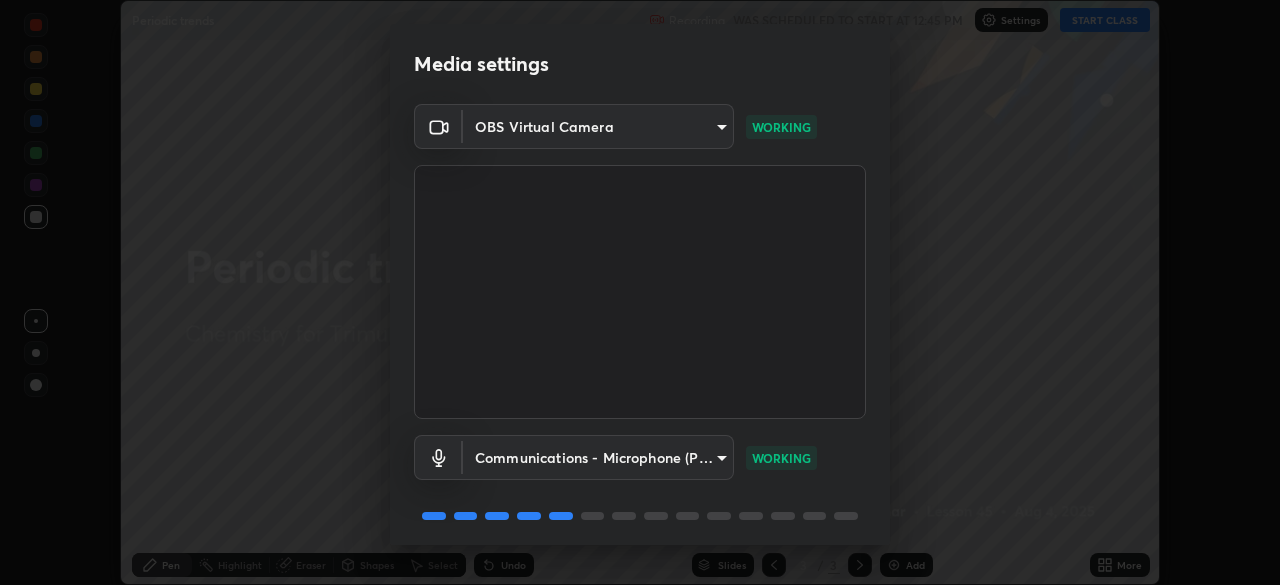 click at bounding box center (640, 292) 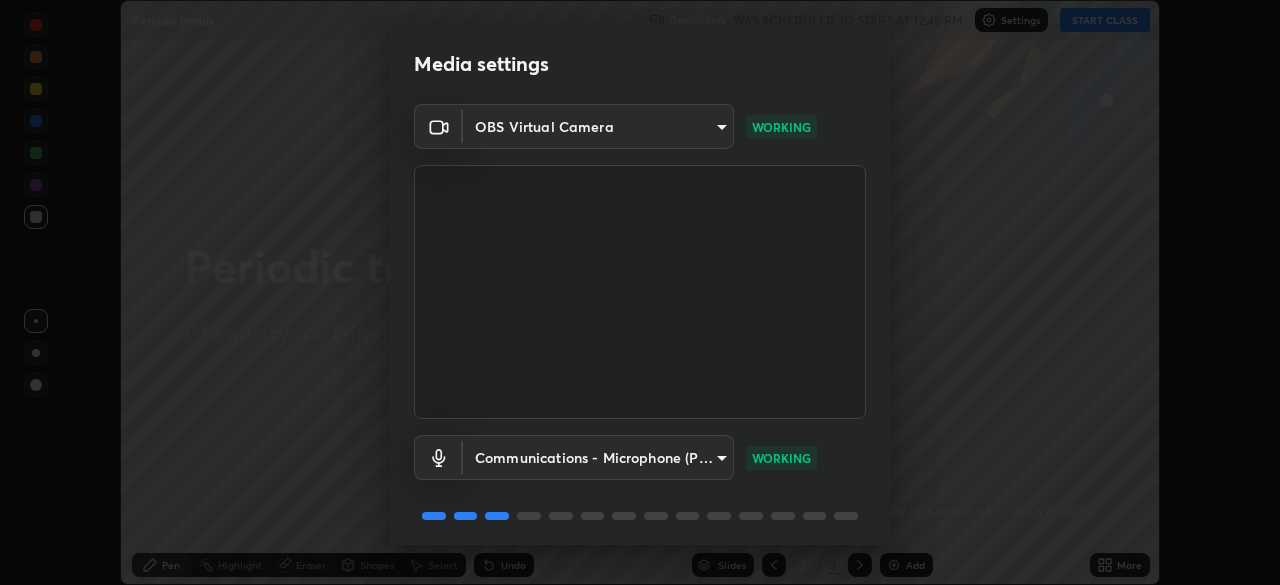 scroll, scrollTop: 71, scrollLeft: 0, axis: vertical 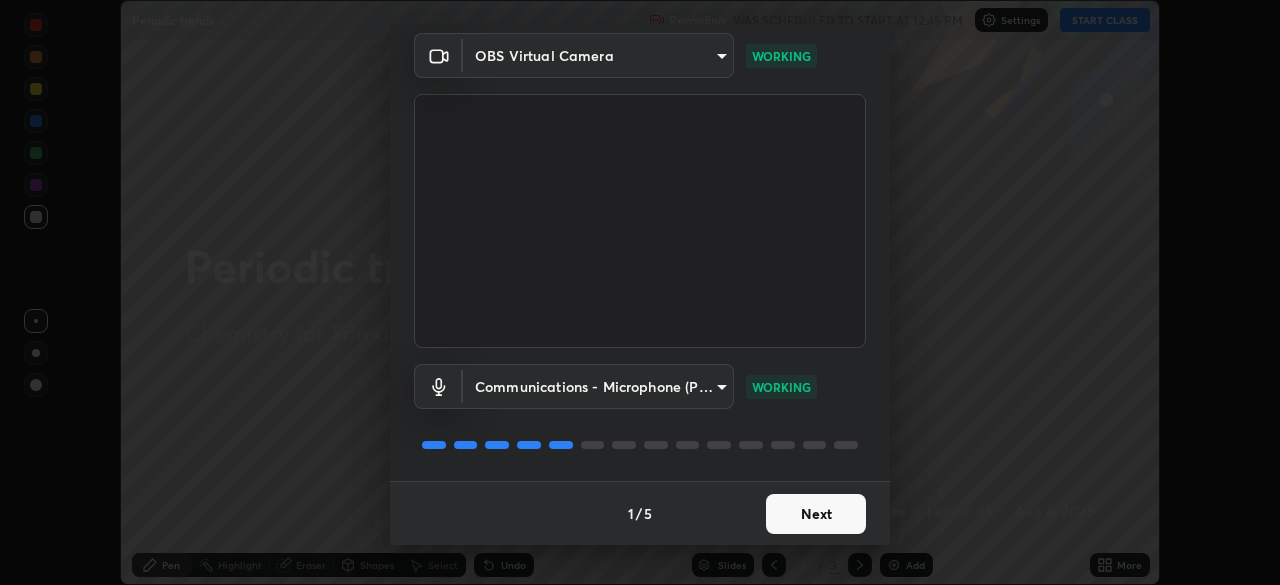 click on "Next" at bounding box center [816, 514] 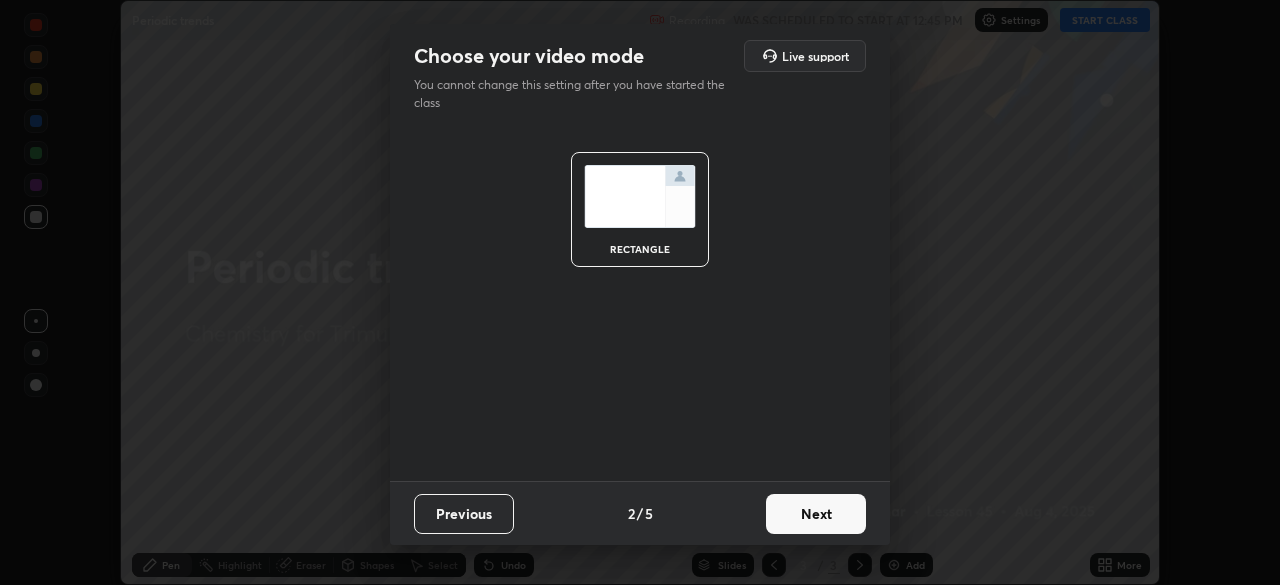 scroll, scrollTop: 0, scrollLeft: 0, axis: both 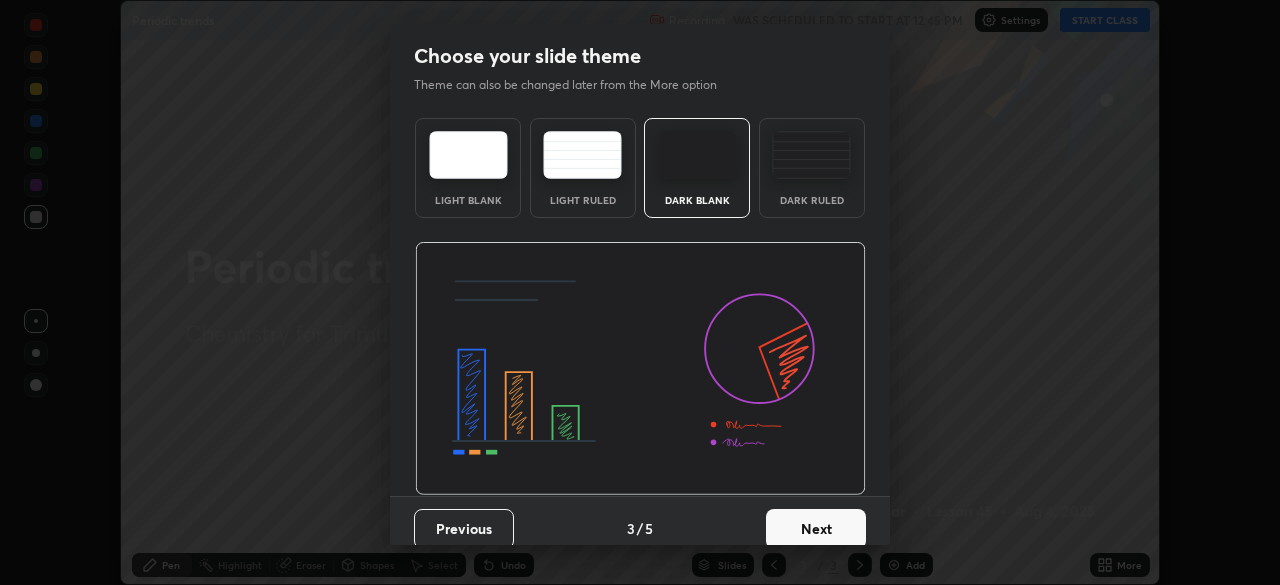 click on "Next" at bounding box center [816, 529] 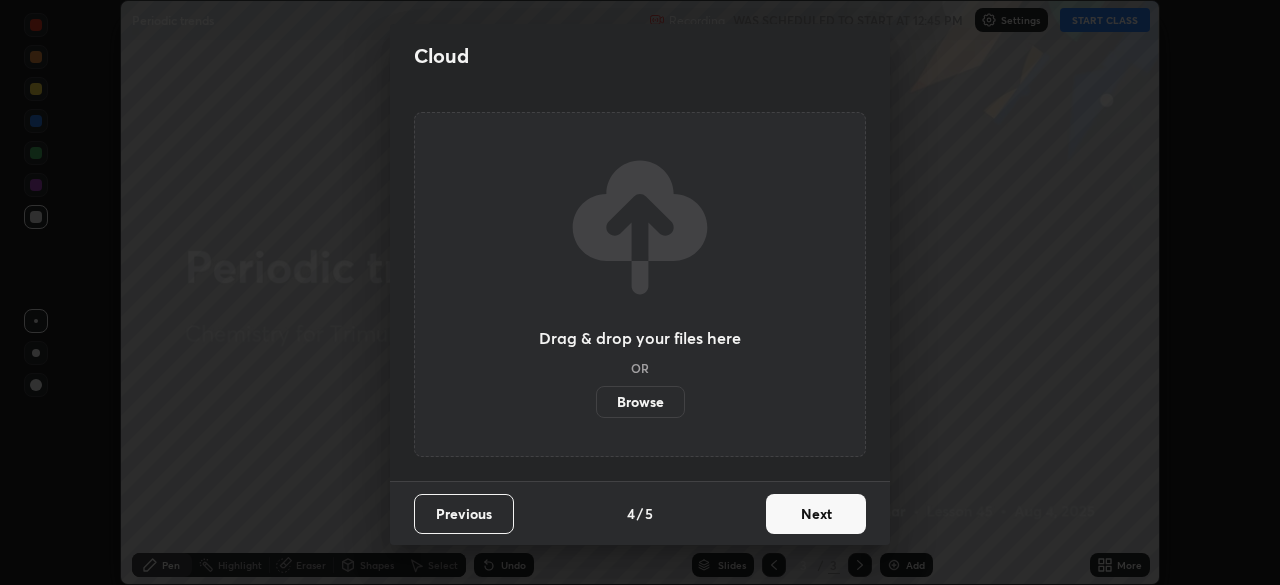 click on "Next" at bounding box center (816, 514) 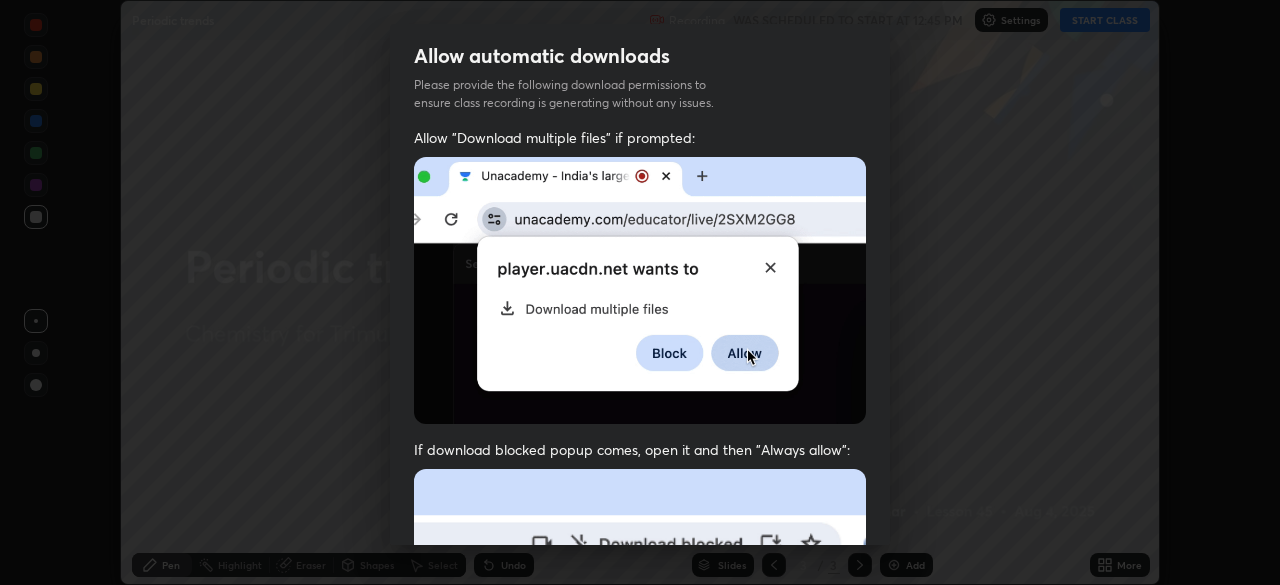 click at bounding box center (640, 687) 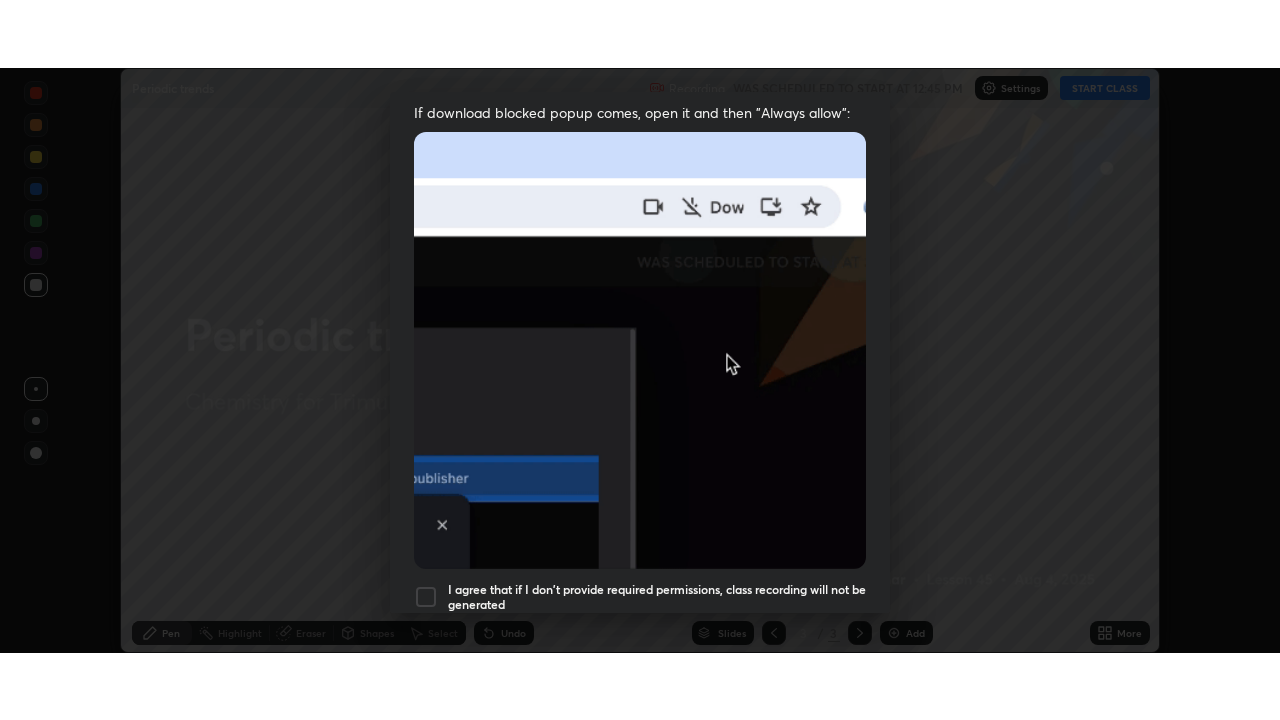 scroll, scrollTop: 479, scrollLeft: 0, axis: vertical 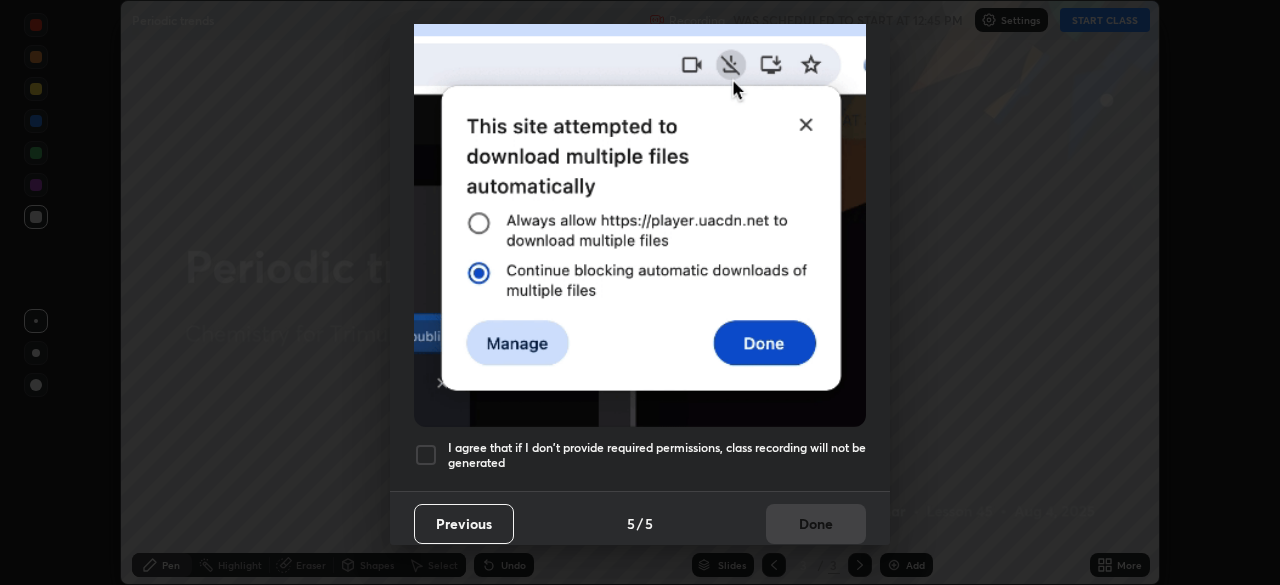 click at bounding box center (426, 455) 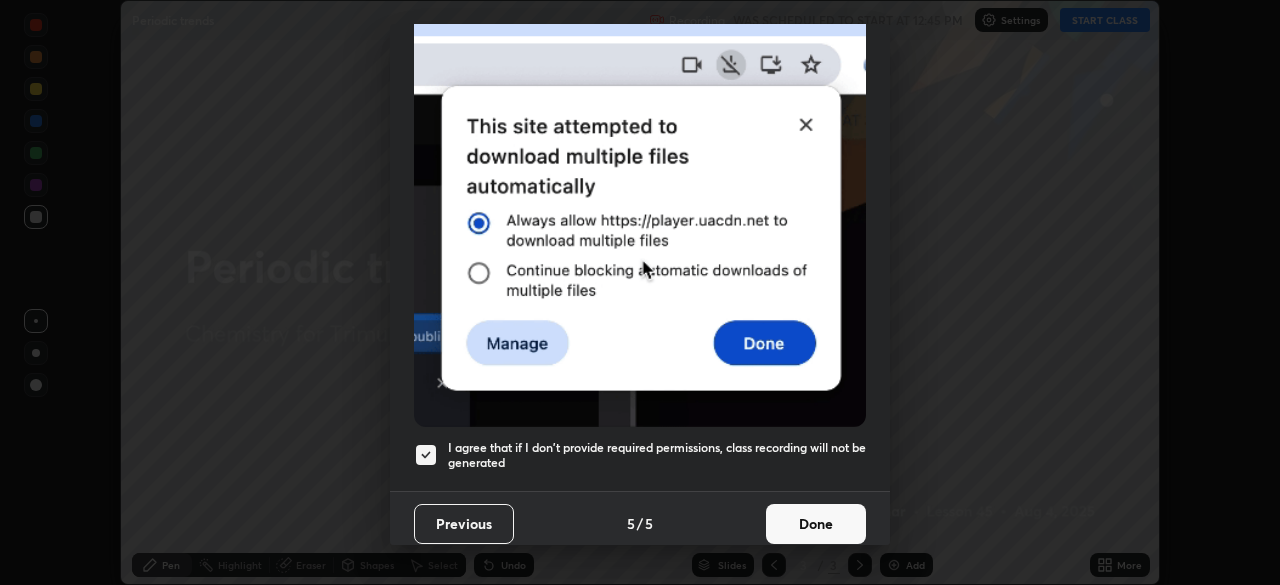 click on "Done" at bounding box center [816, 524] 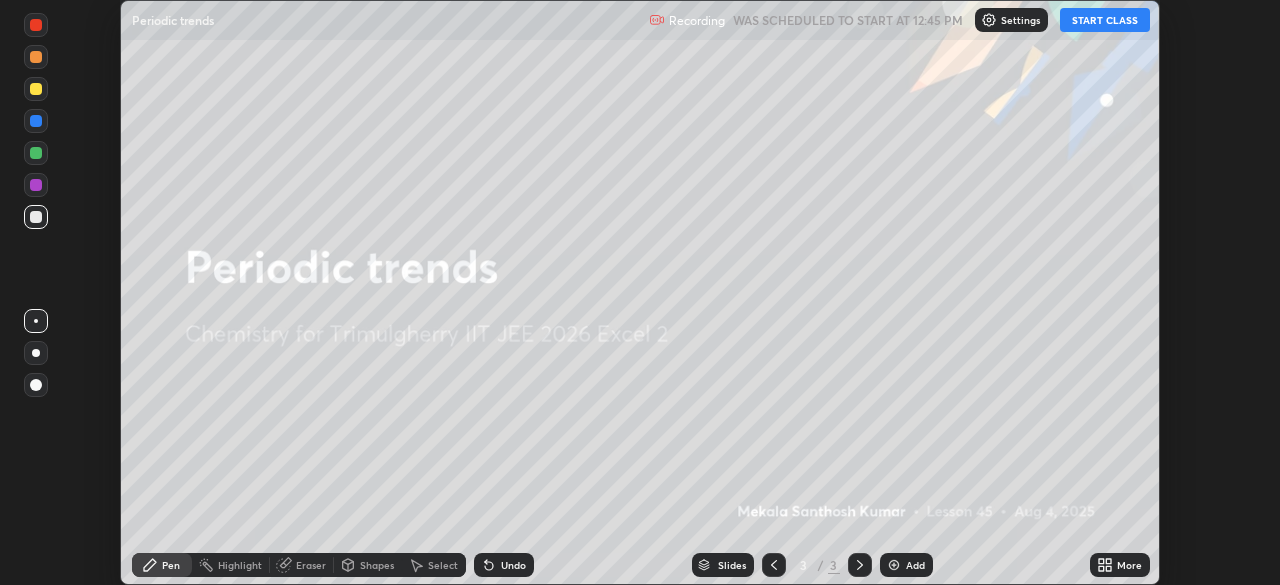 click 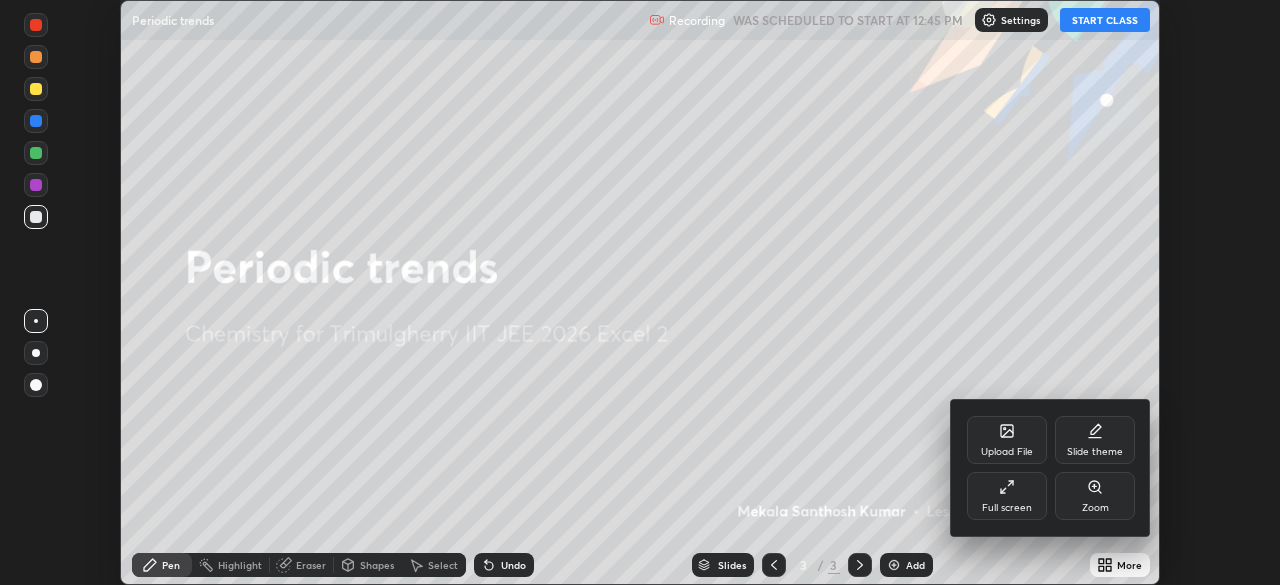 click on "Full screen" at bounding box center (1007, 496) 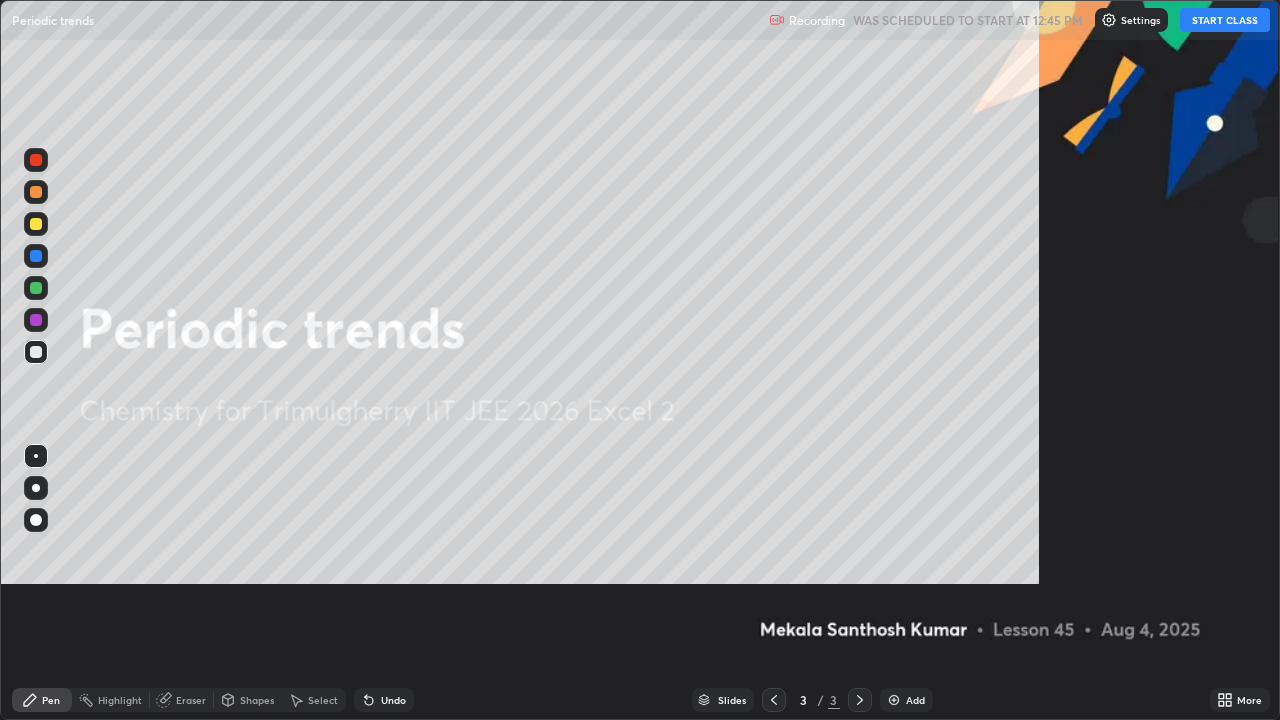 scroll, scrollTop: 99280, scrollLeft: 98720, axis: both 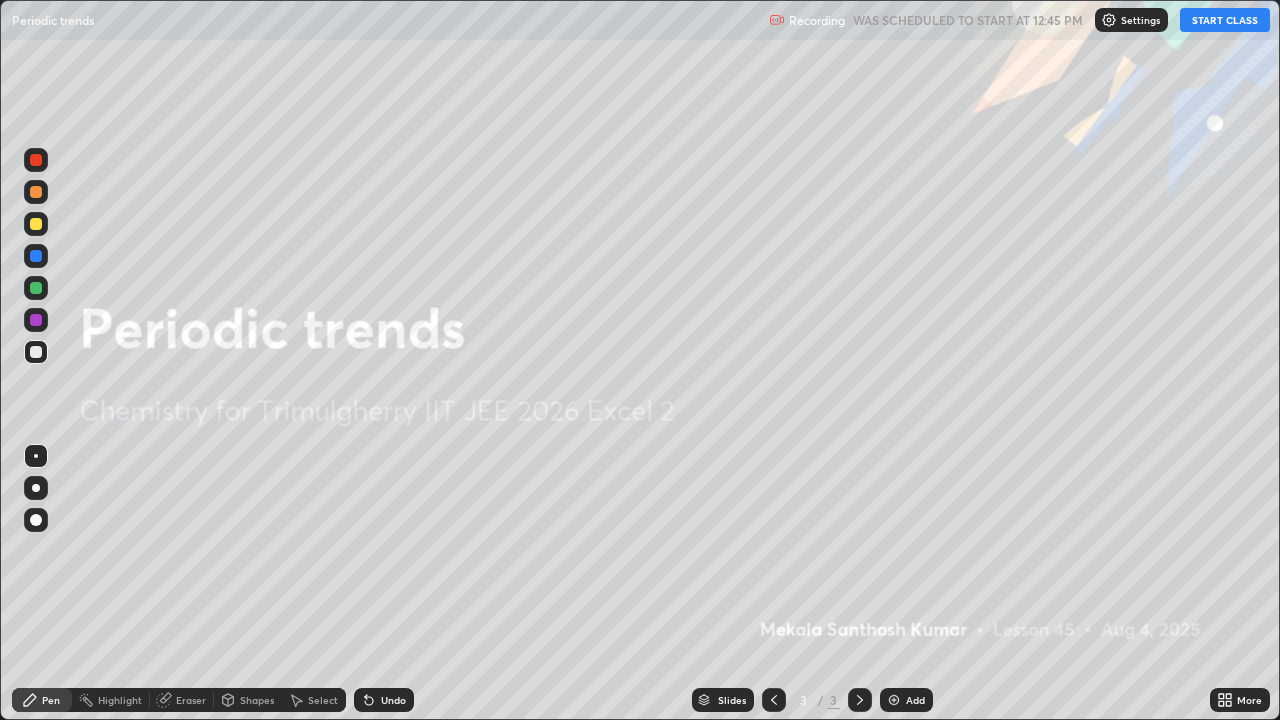 click on "START CLASS" at bounding box center (1225, 20) 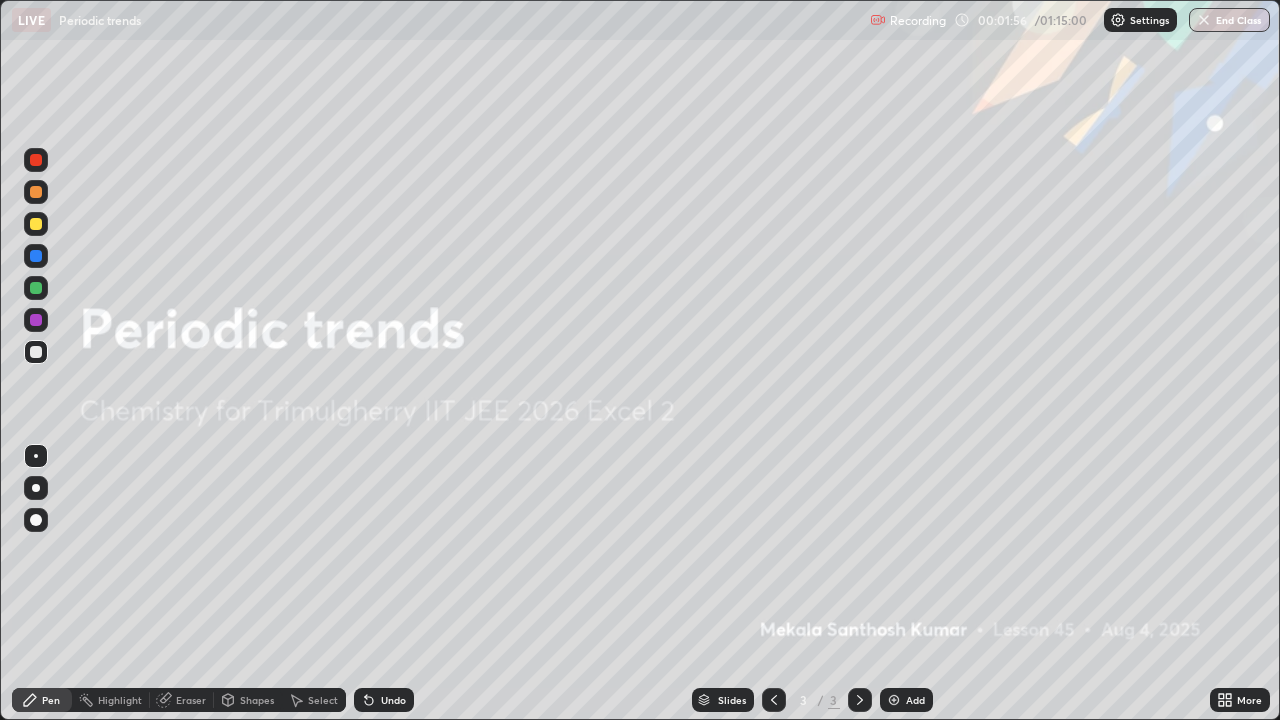 click at bounding box center (894, 700) 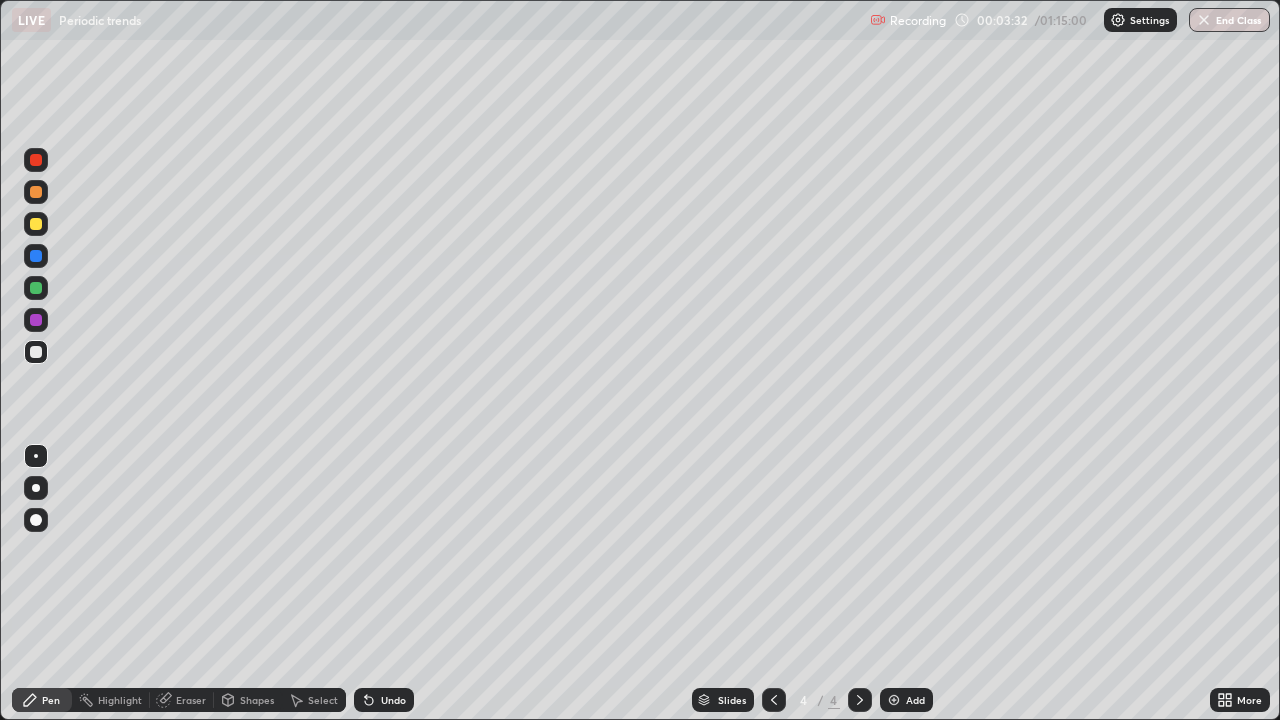 click 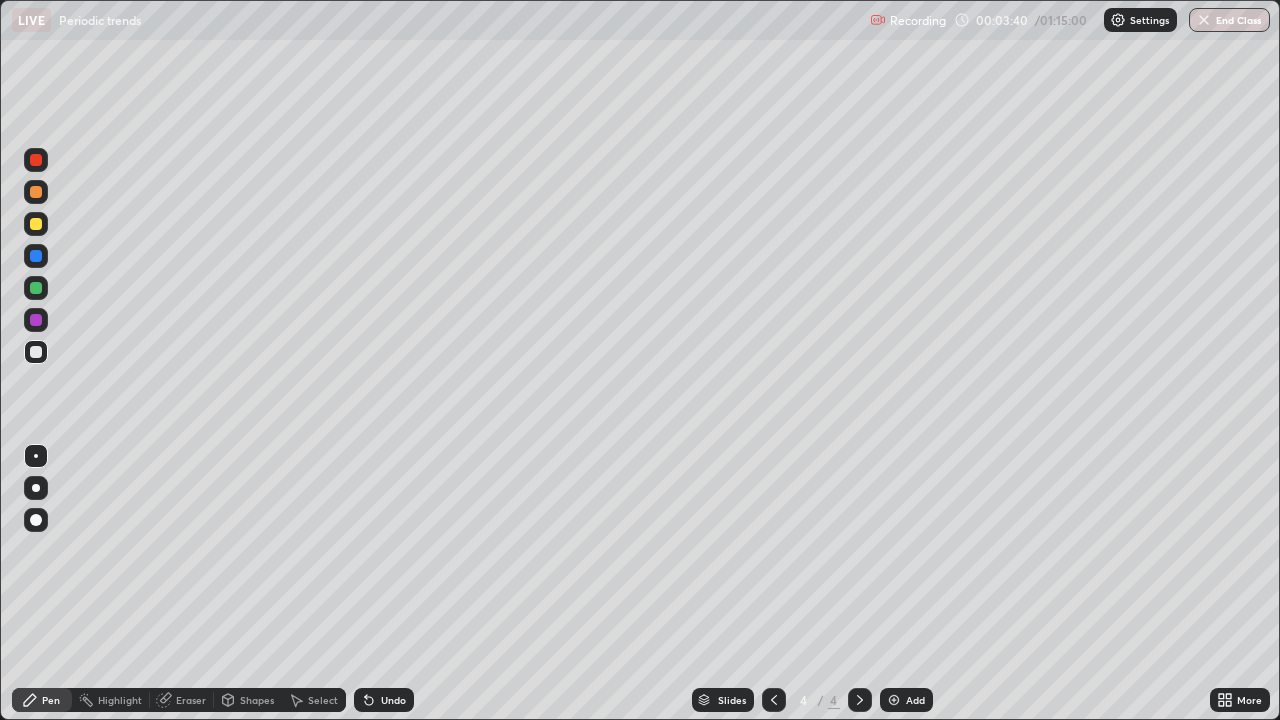click on "Eraser" at bounding box center [191, 700] 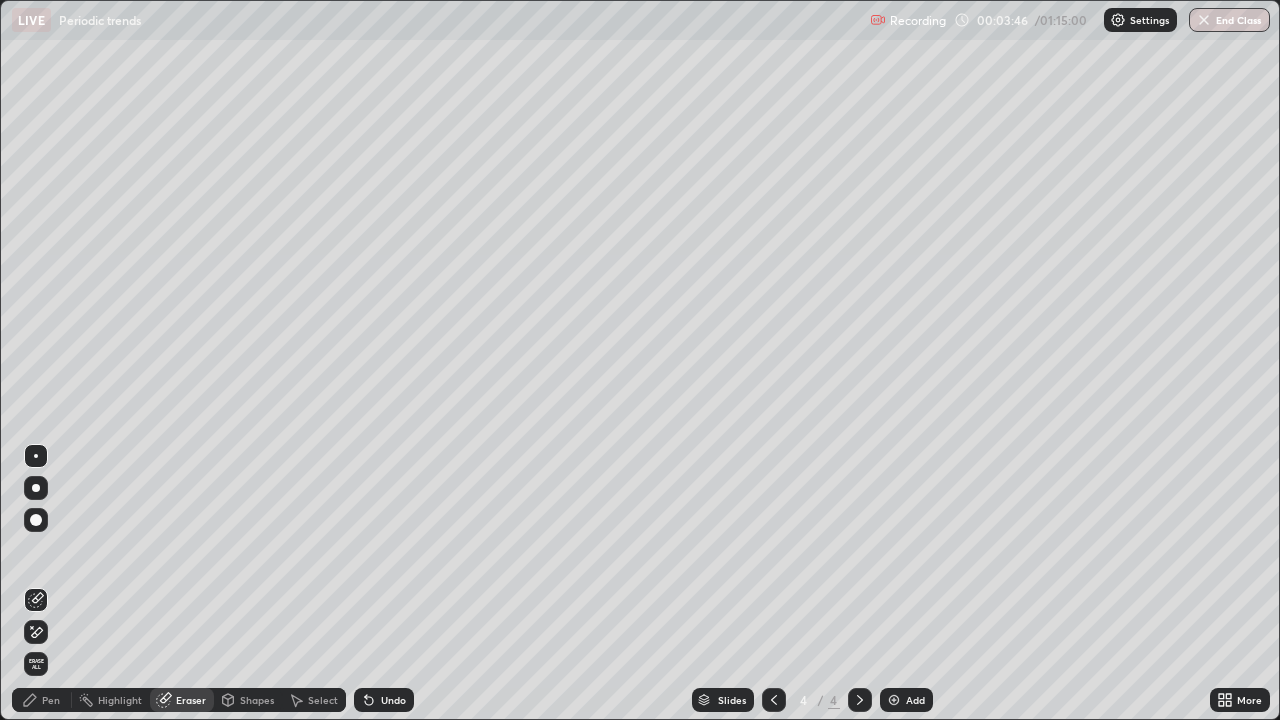 click 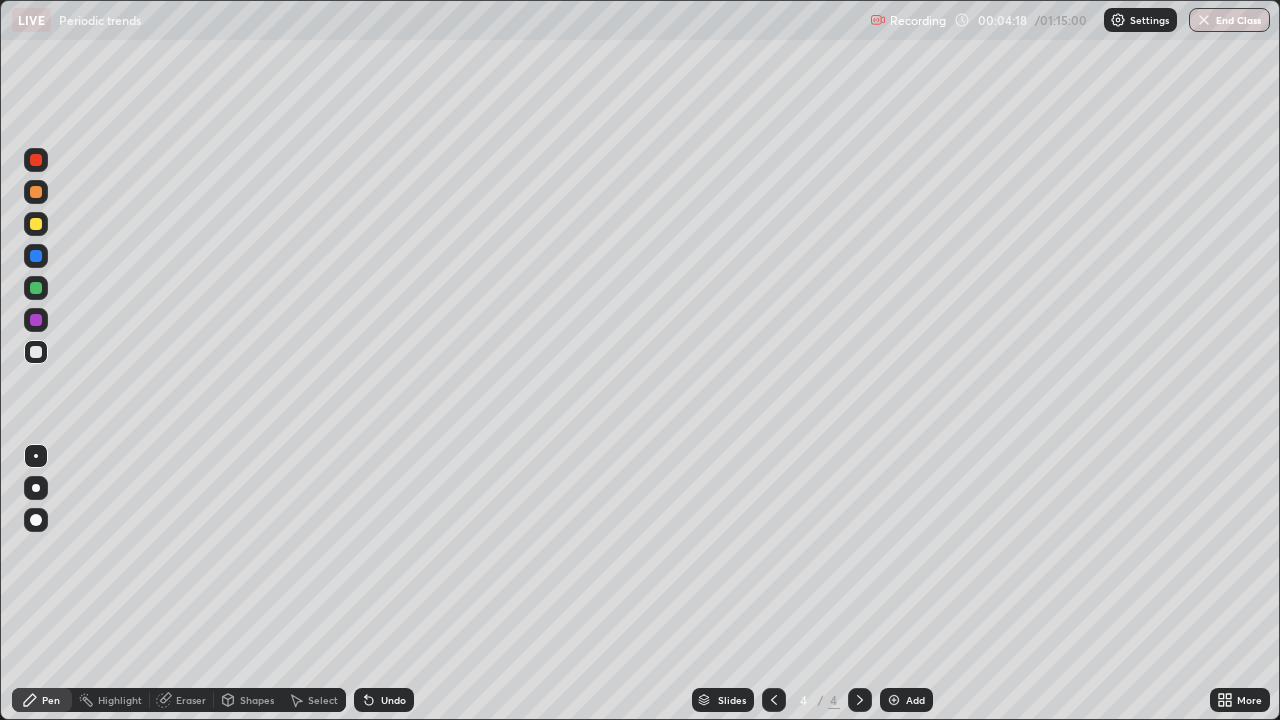 click on "Eraser" at bounding box center (191, 700) 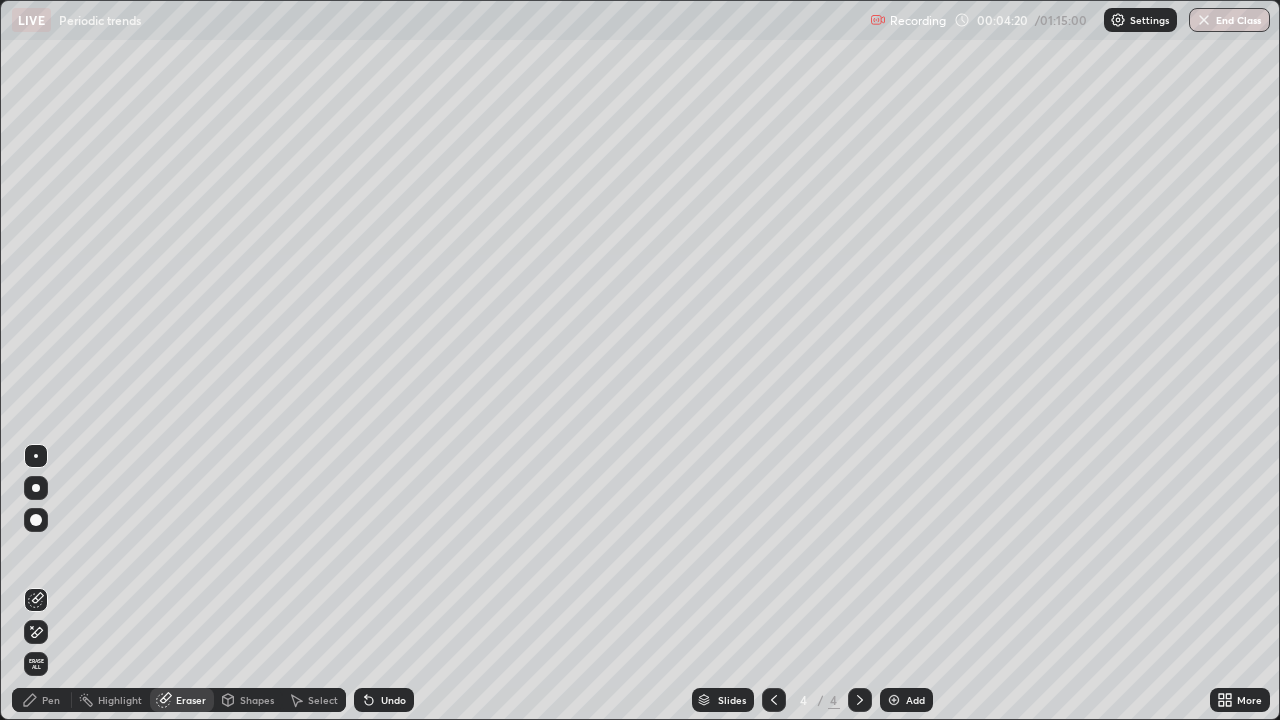 click on "Pen" at bounding box center [51, 700] 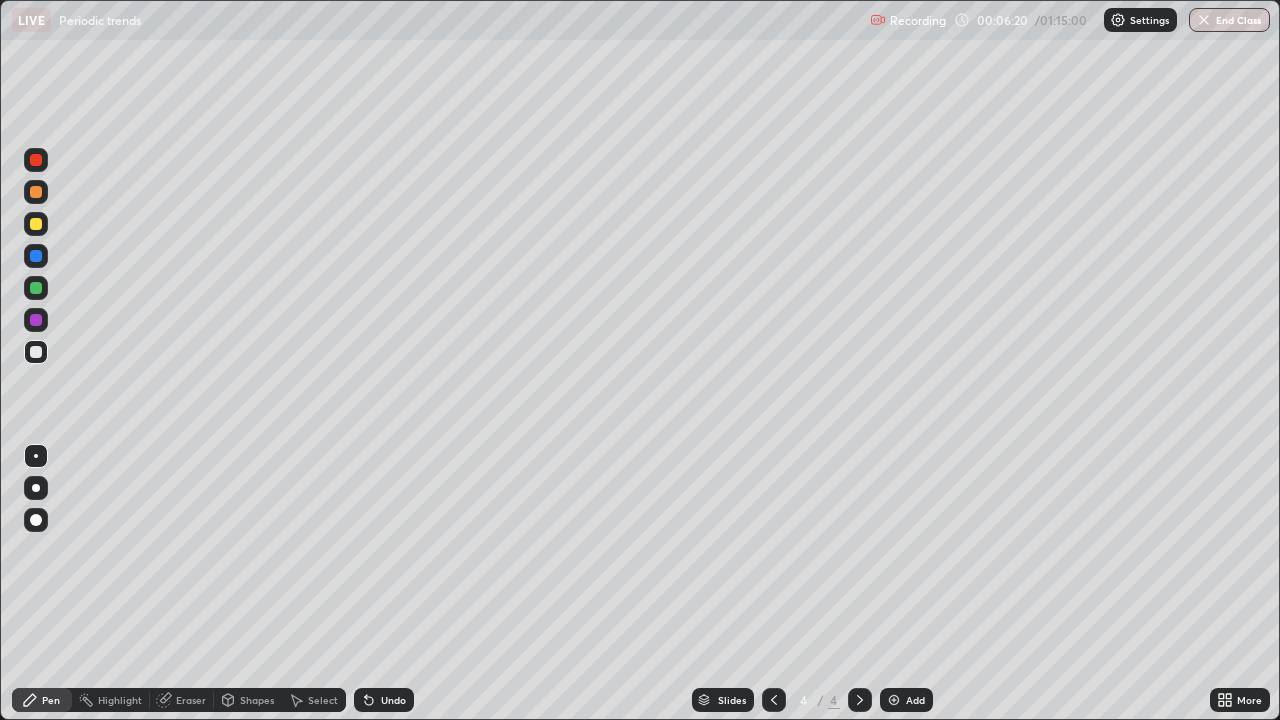 click at bounding box center [894, 700] 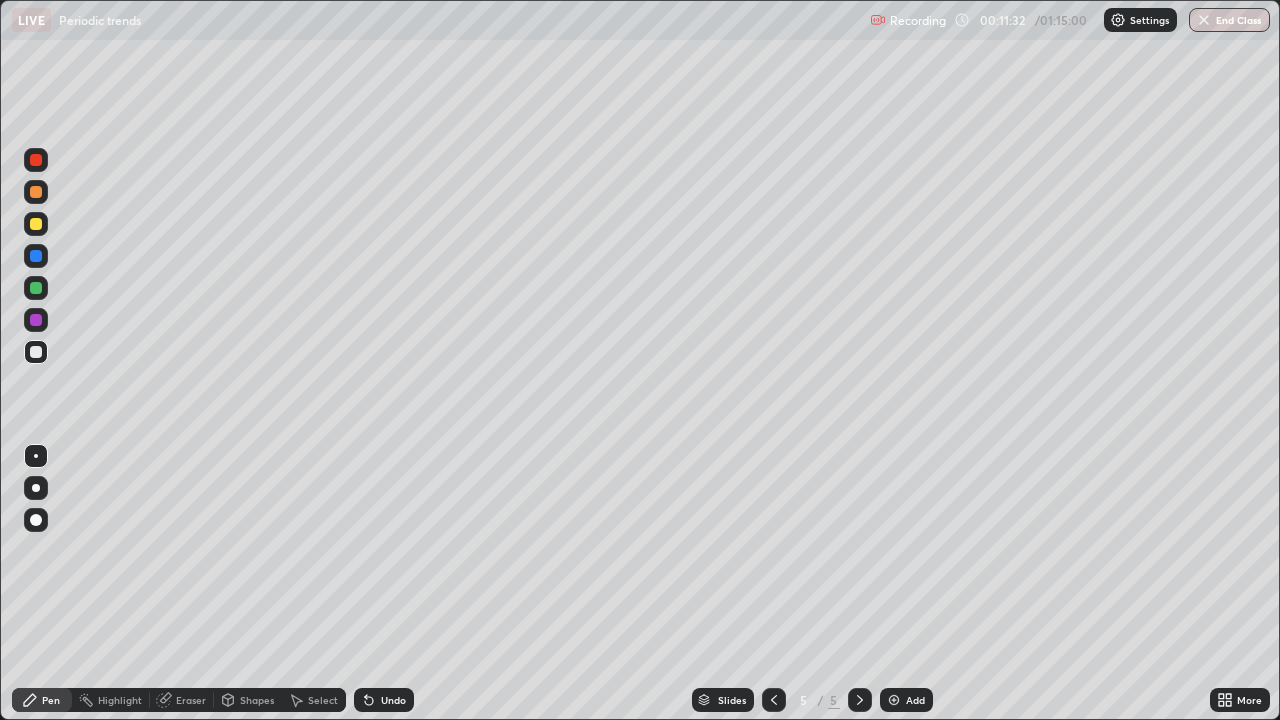 click on "Eraser" at bounding box center (191, 700) 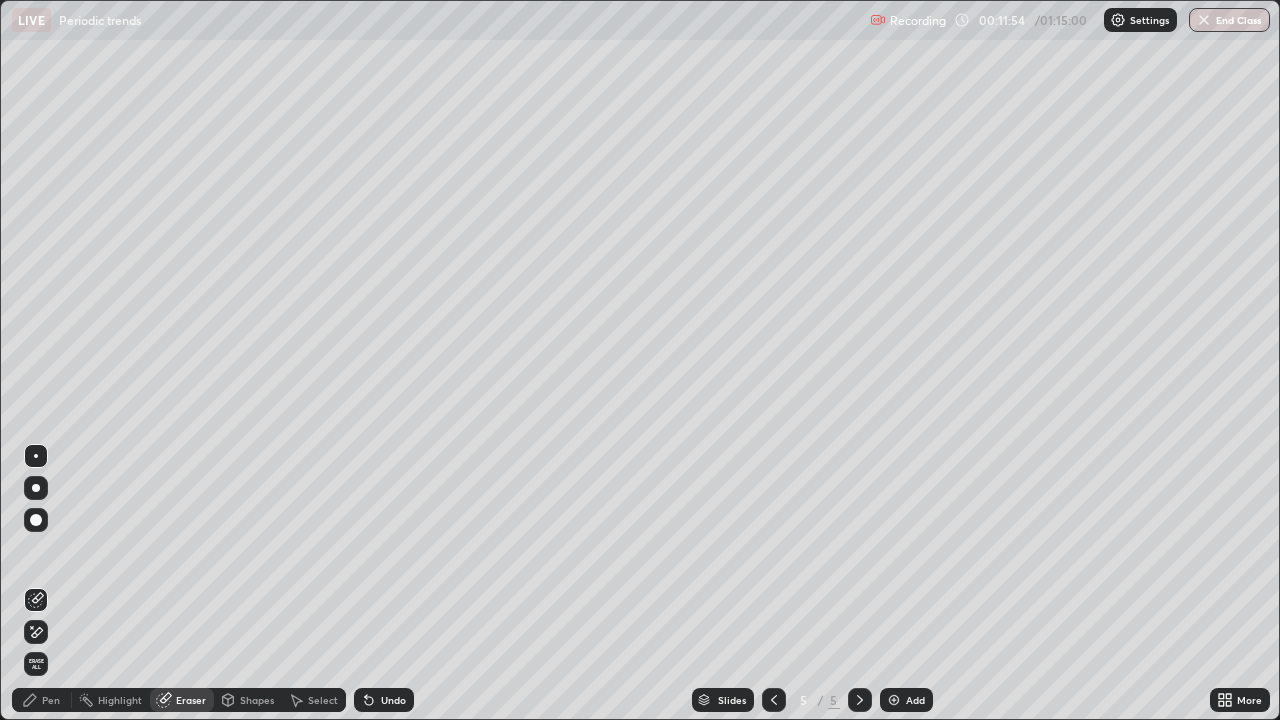 click on "Pen" at bounding box center [42, 700] 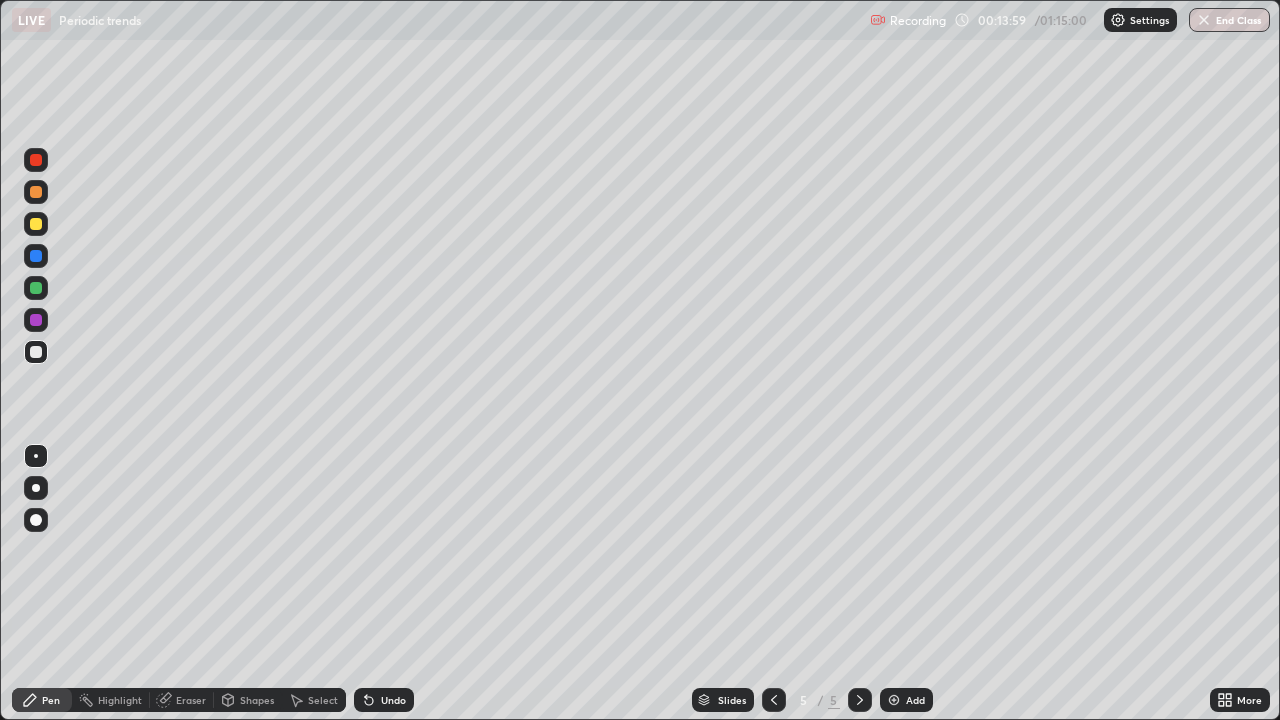 click at bounding box center [894, 700] 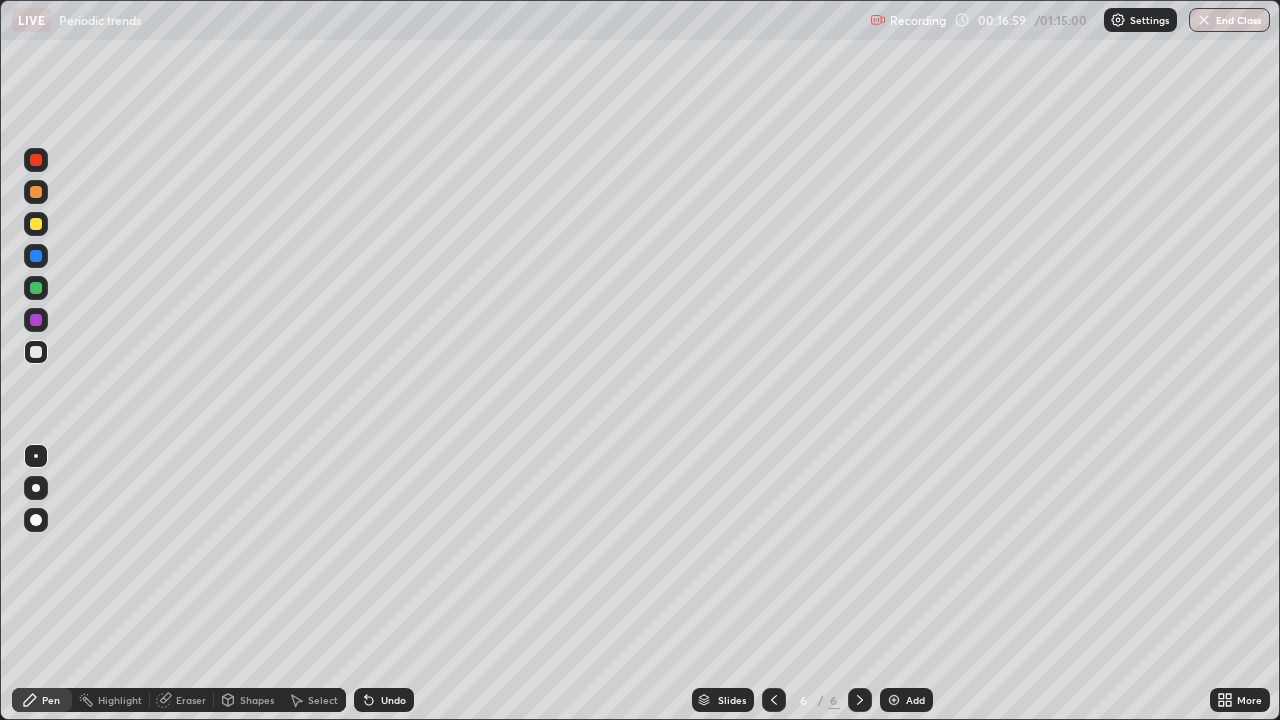click at bounding box center (36, 320) 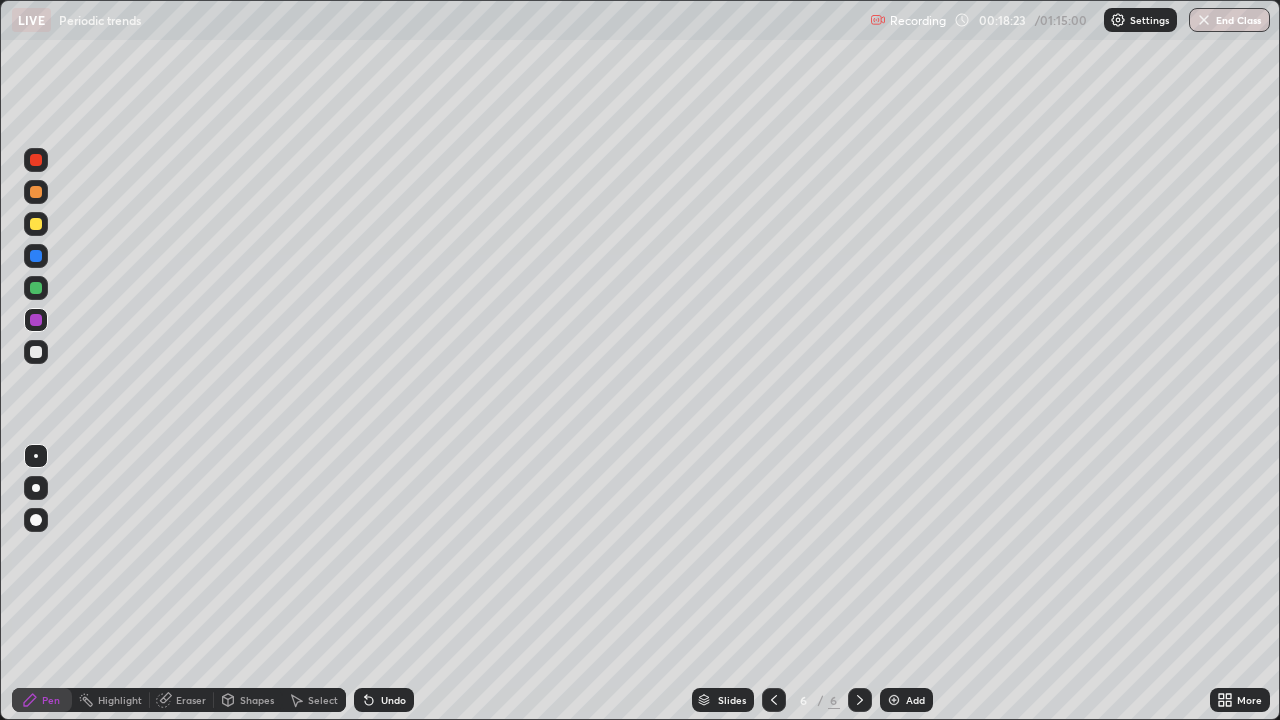 click on "Add" at bounding box center [915, 700] 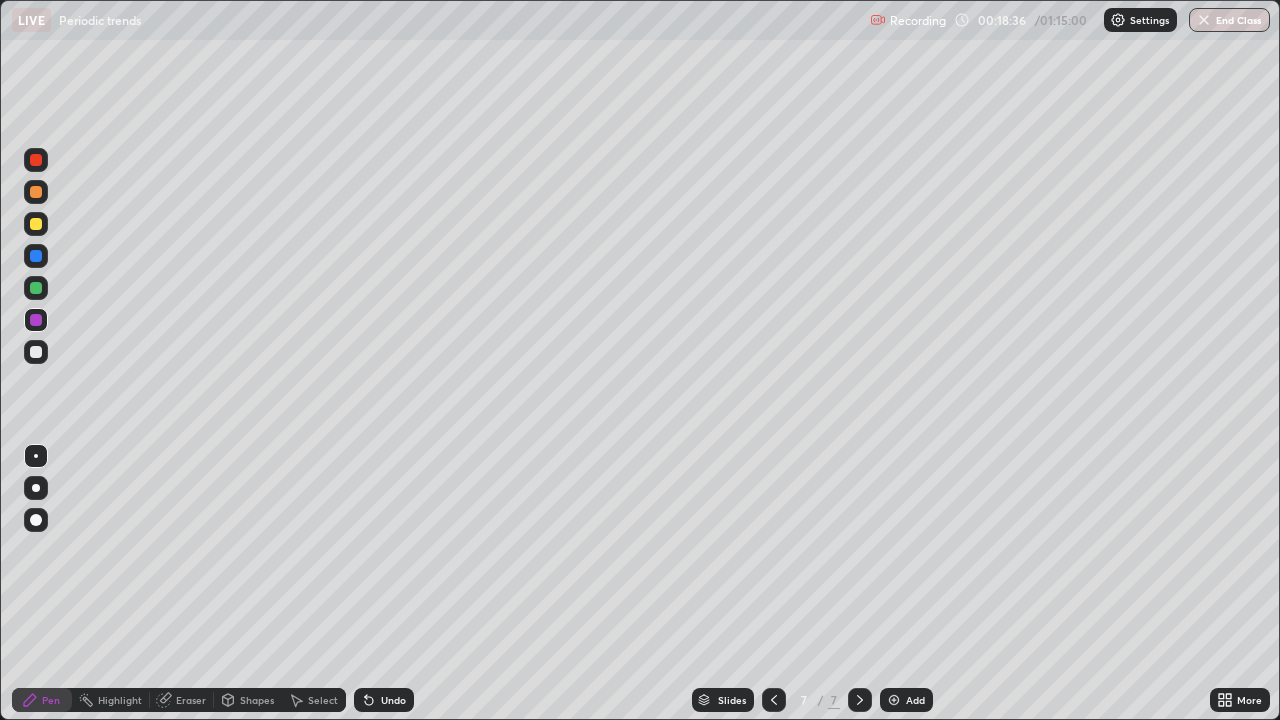 click at bounding box center [36, 352] 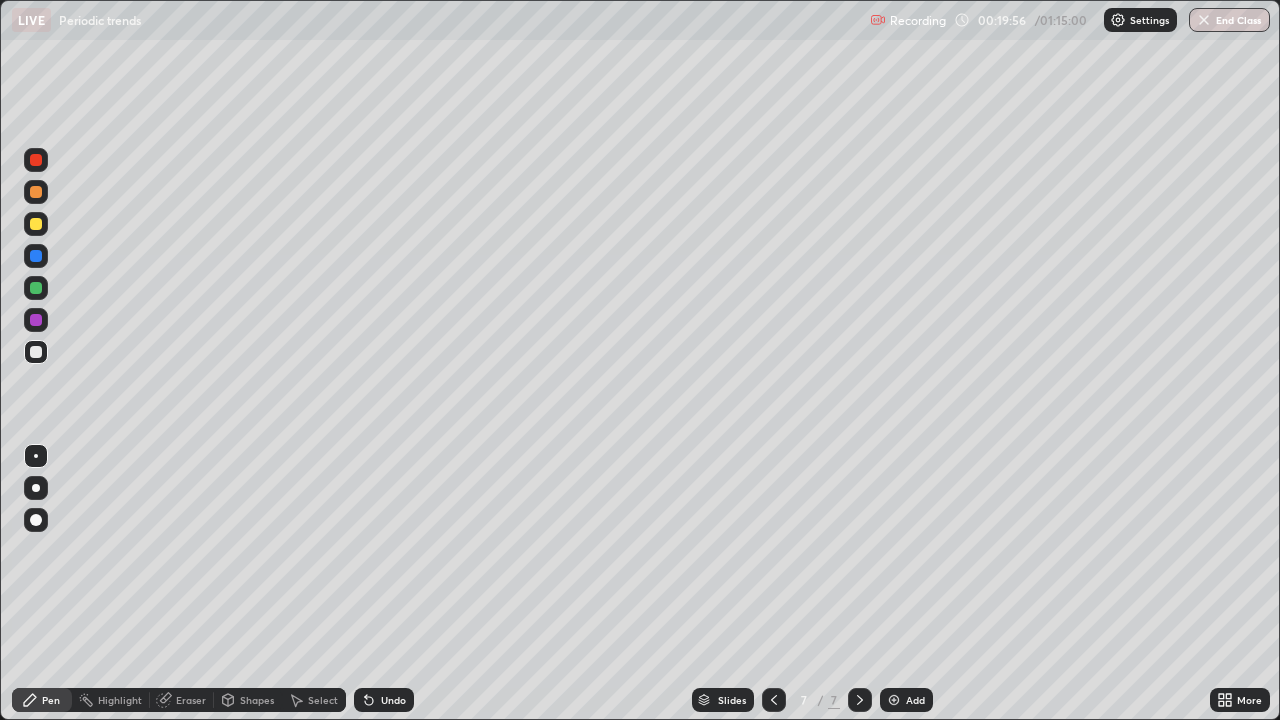 click 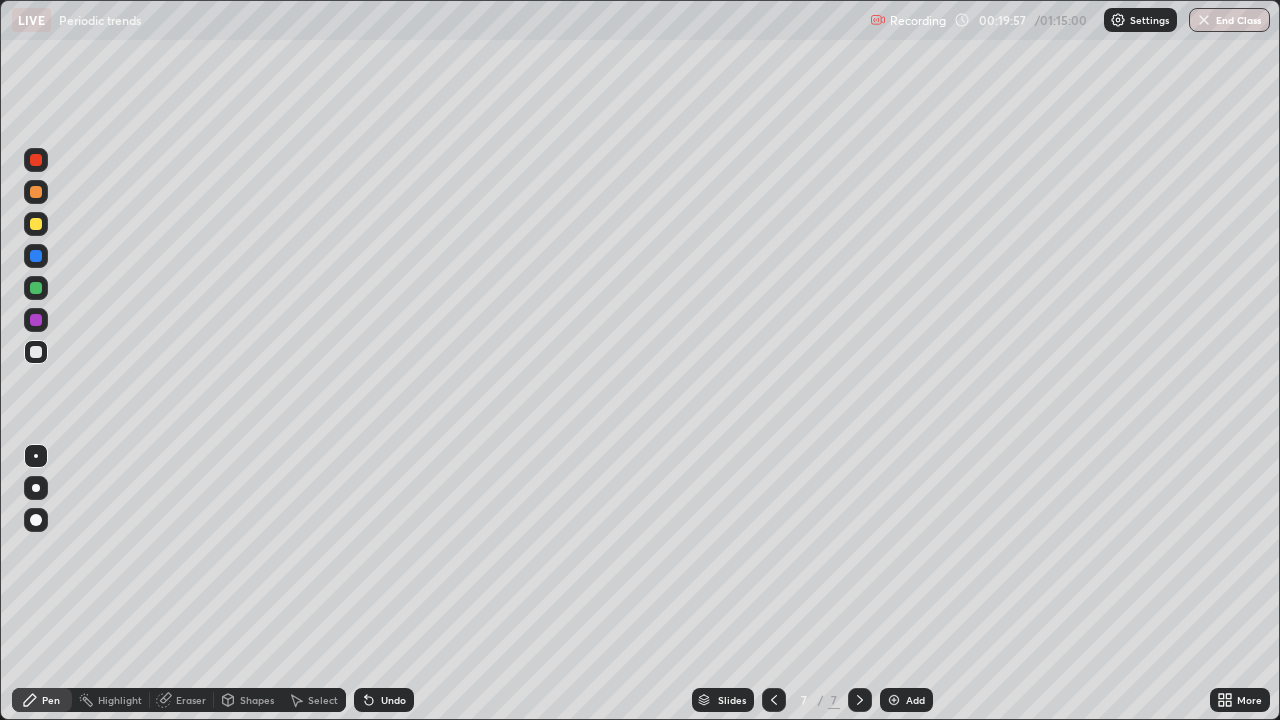 click 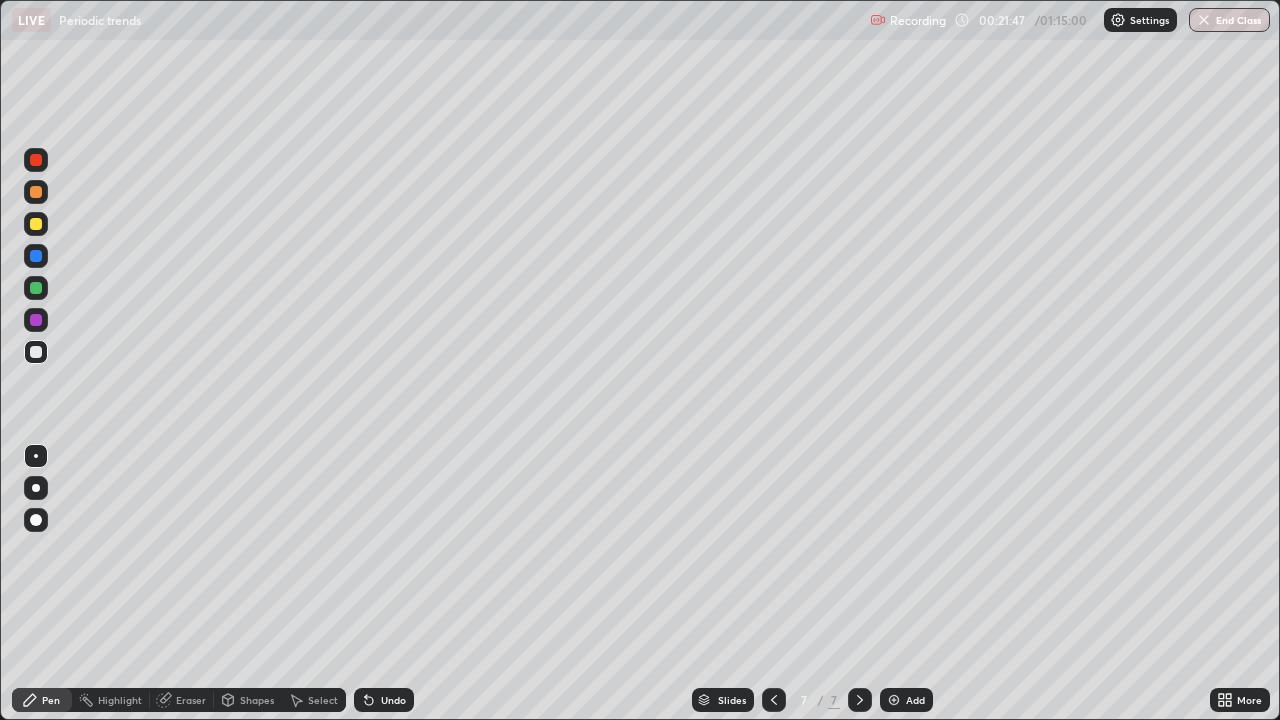 click on "Add" at bounding box center [906, 700] 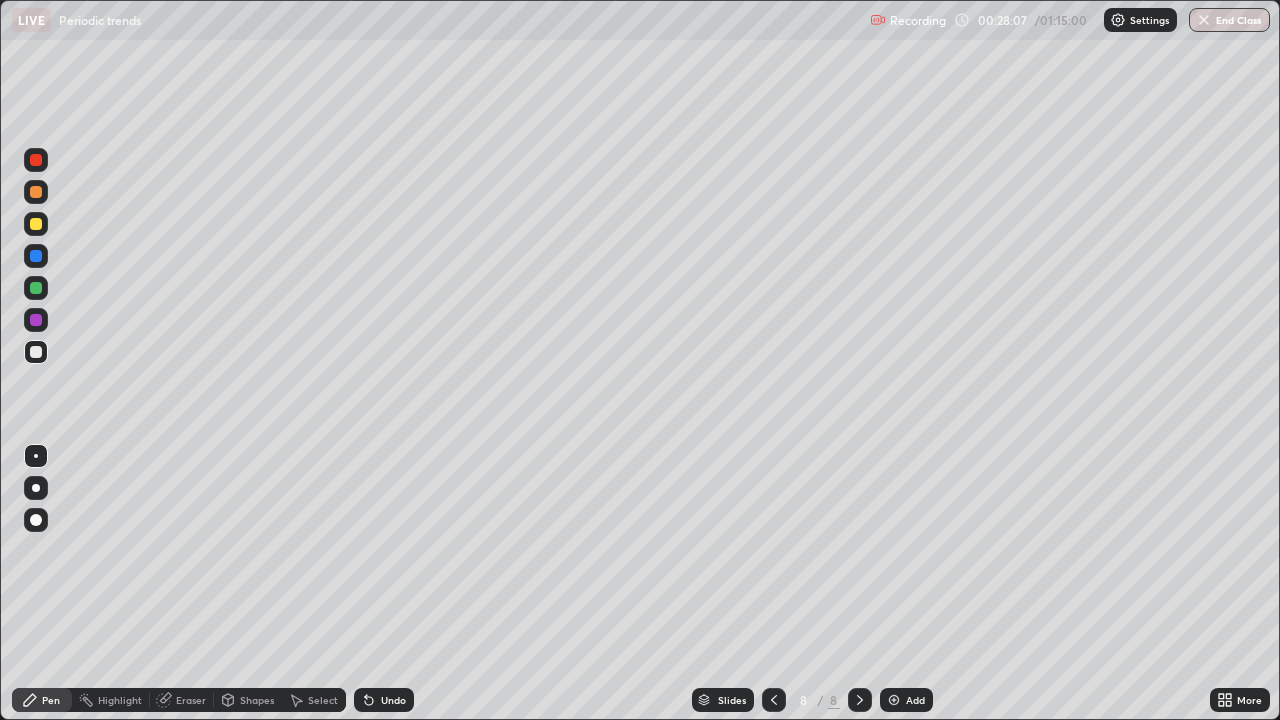 click on "Eraser" at bounding box center [191, 700] 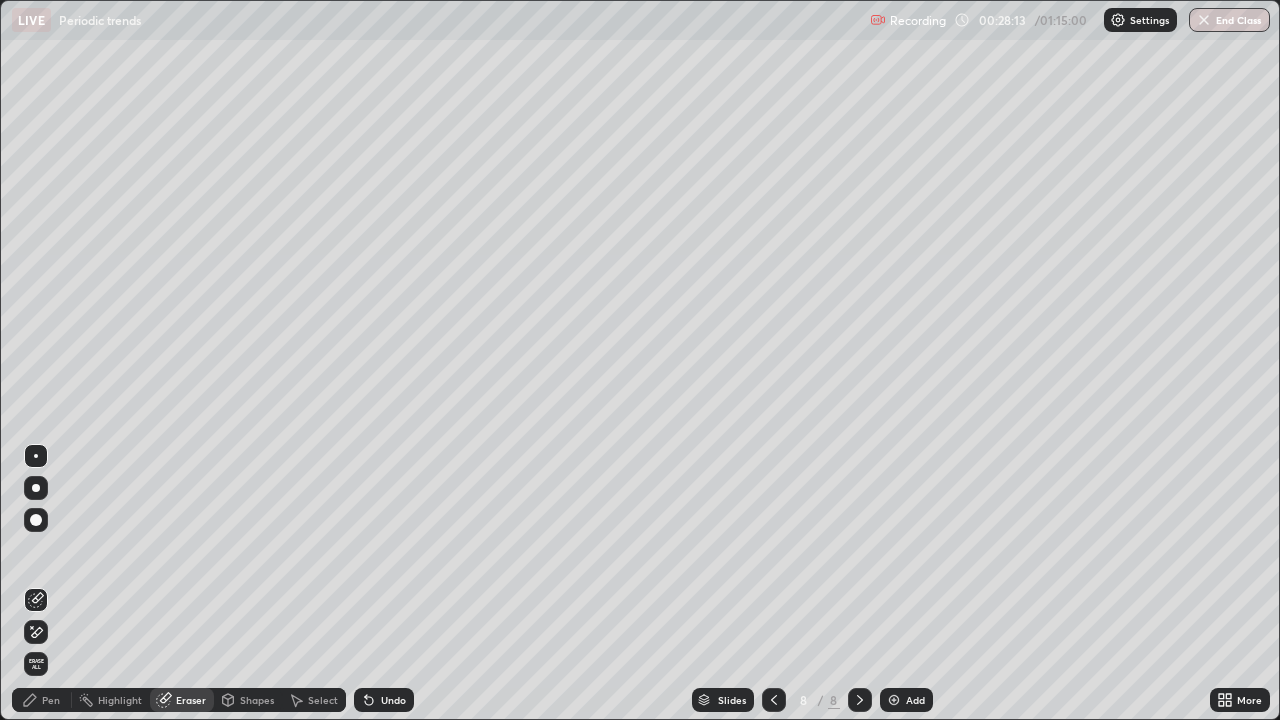 click on "Pen" at bounding box center [51, 700] 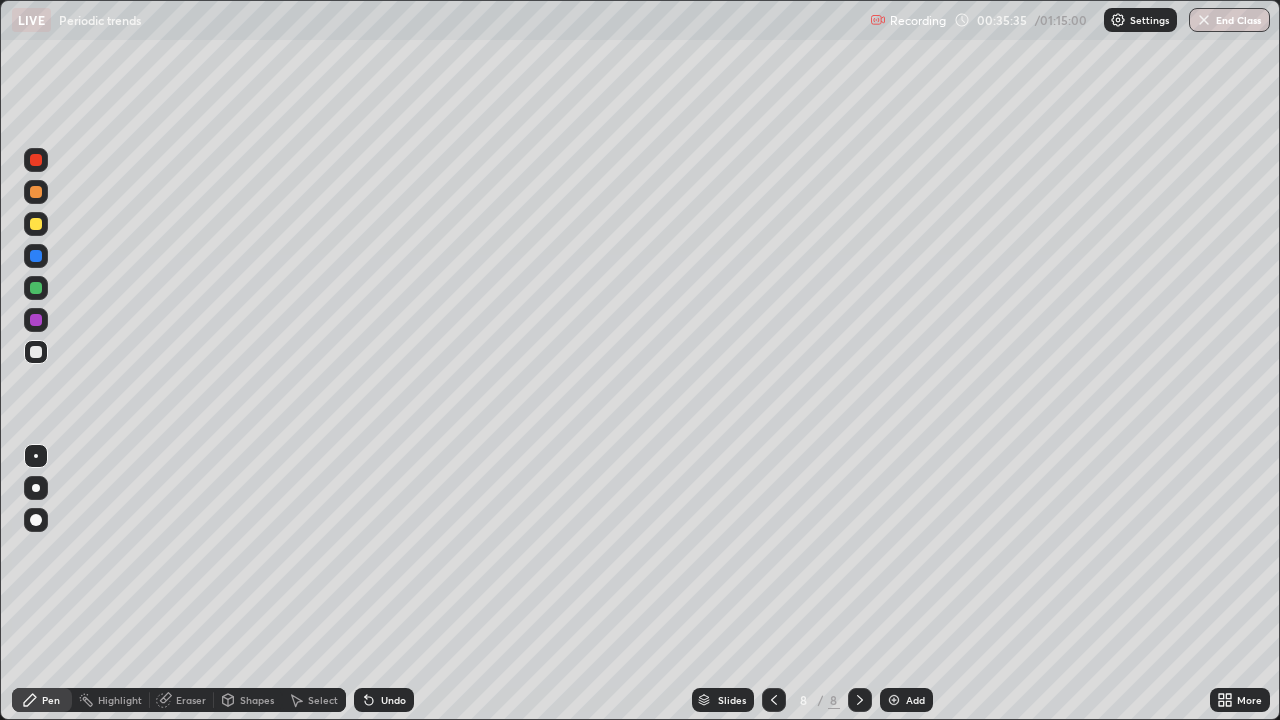 click on "Add" at bounding box center [906, 700] 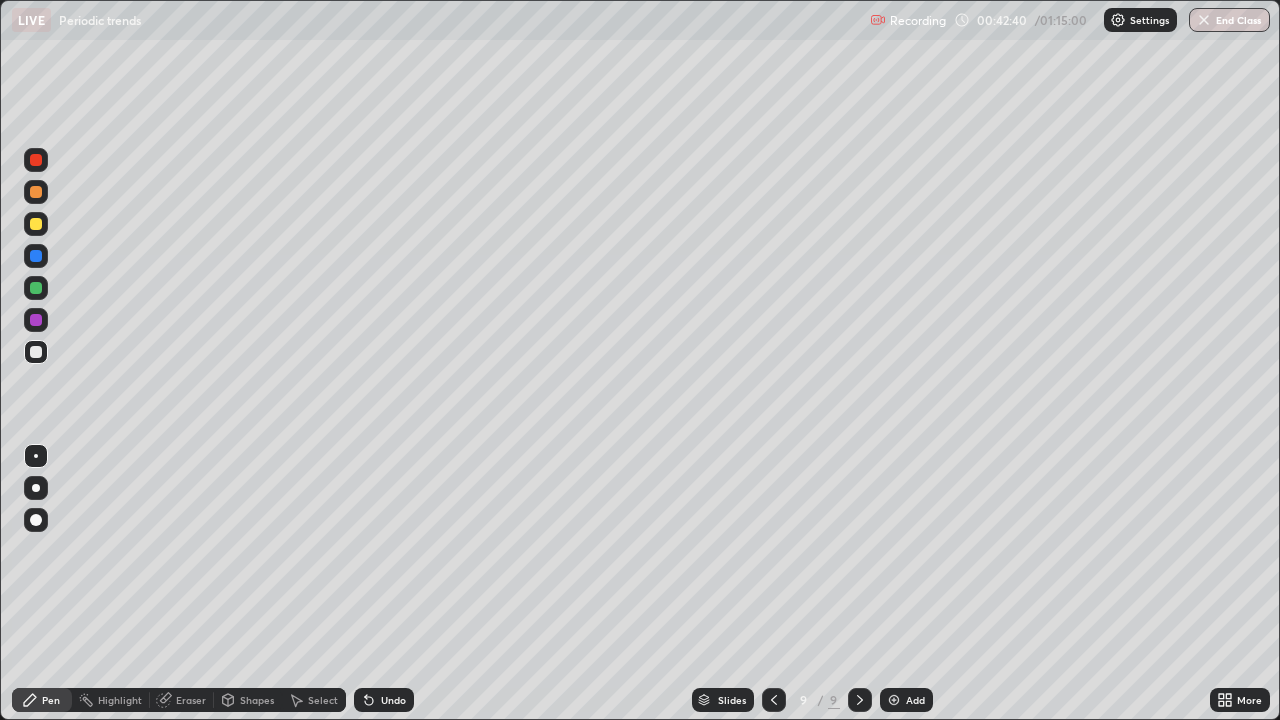 click on "Add" at bounding box center [906, 700] 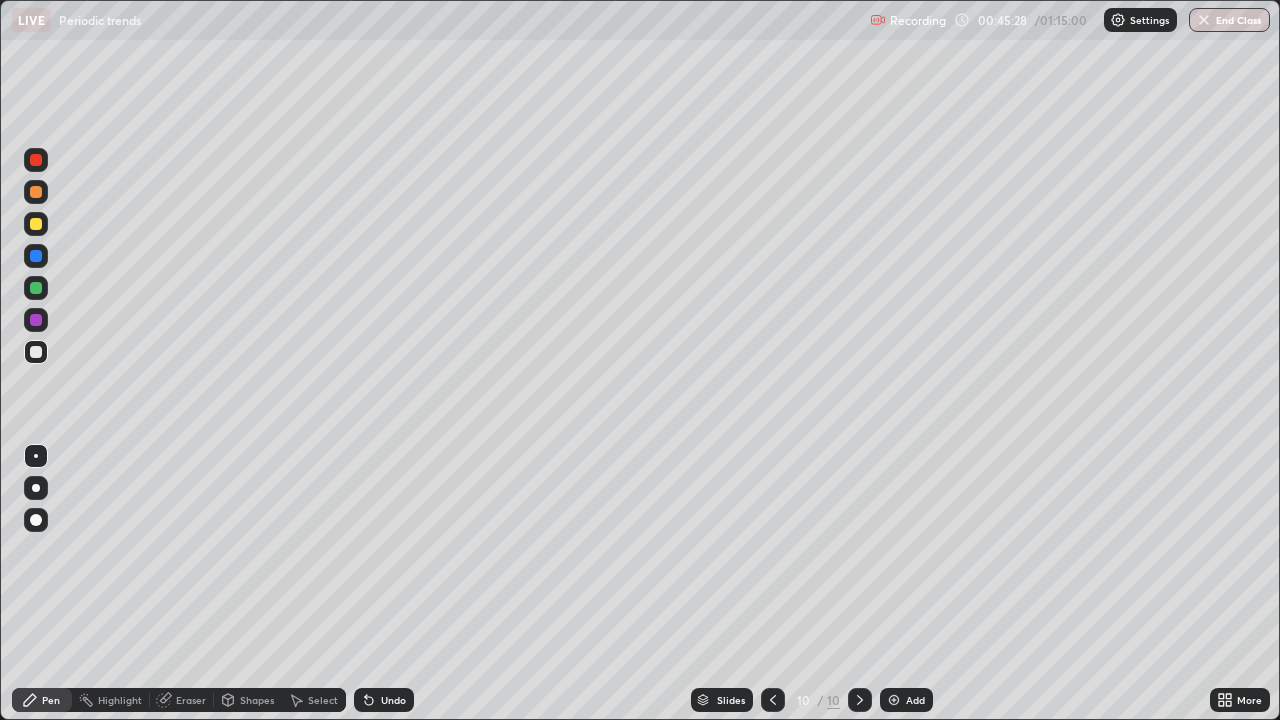 click 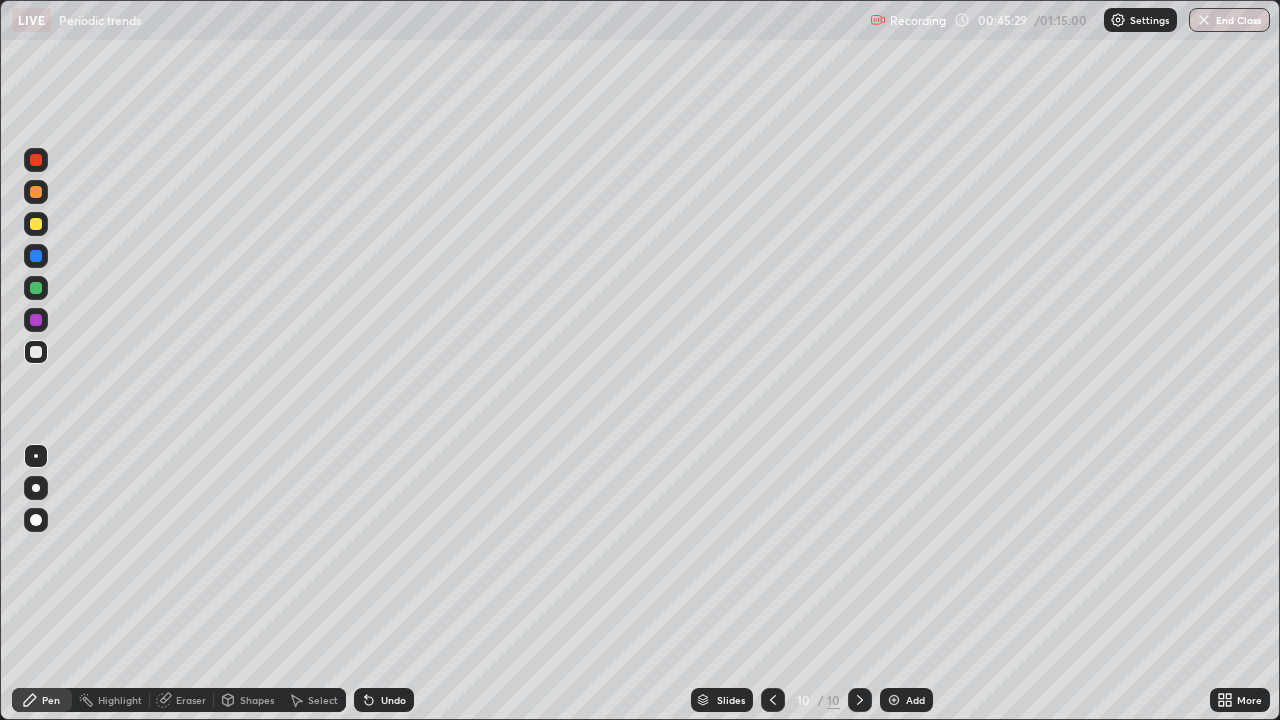click 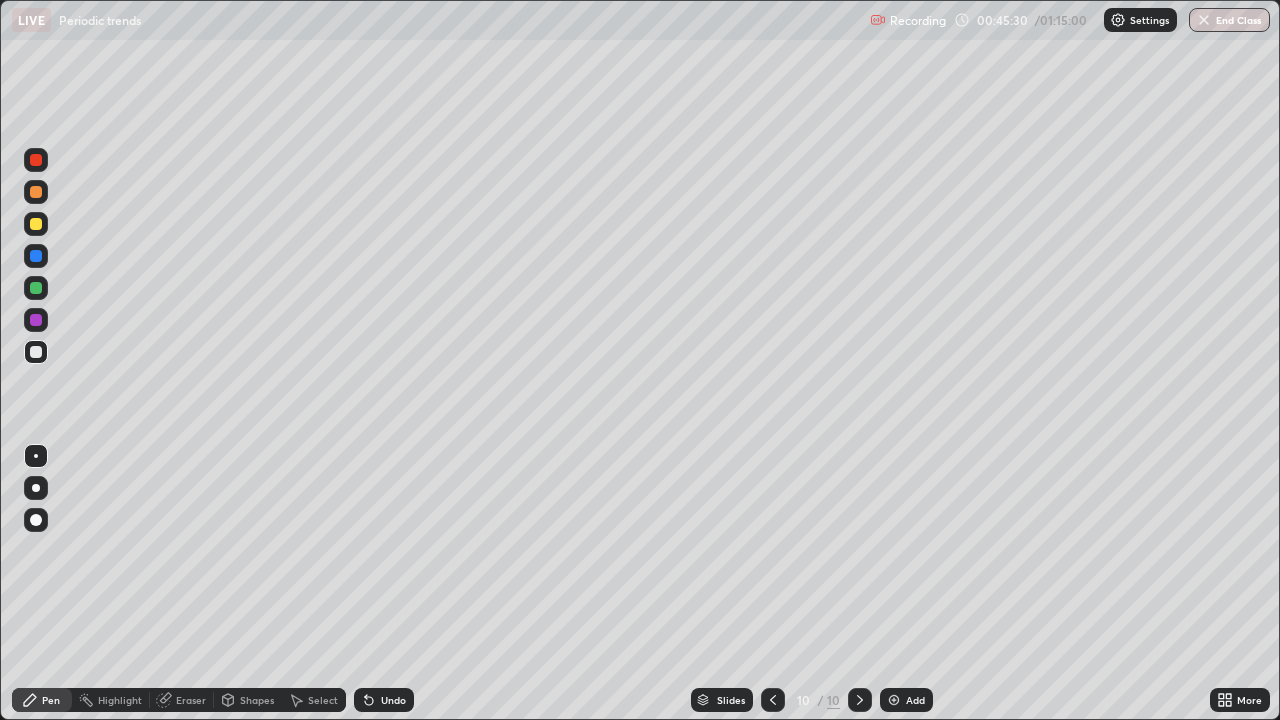 click on "Undo" at bounding box center (393, 700) 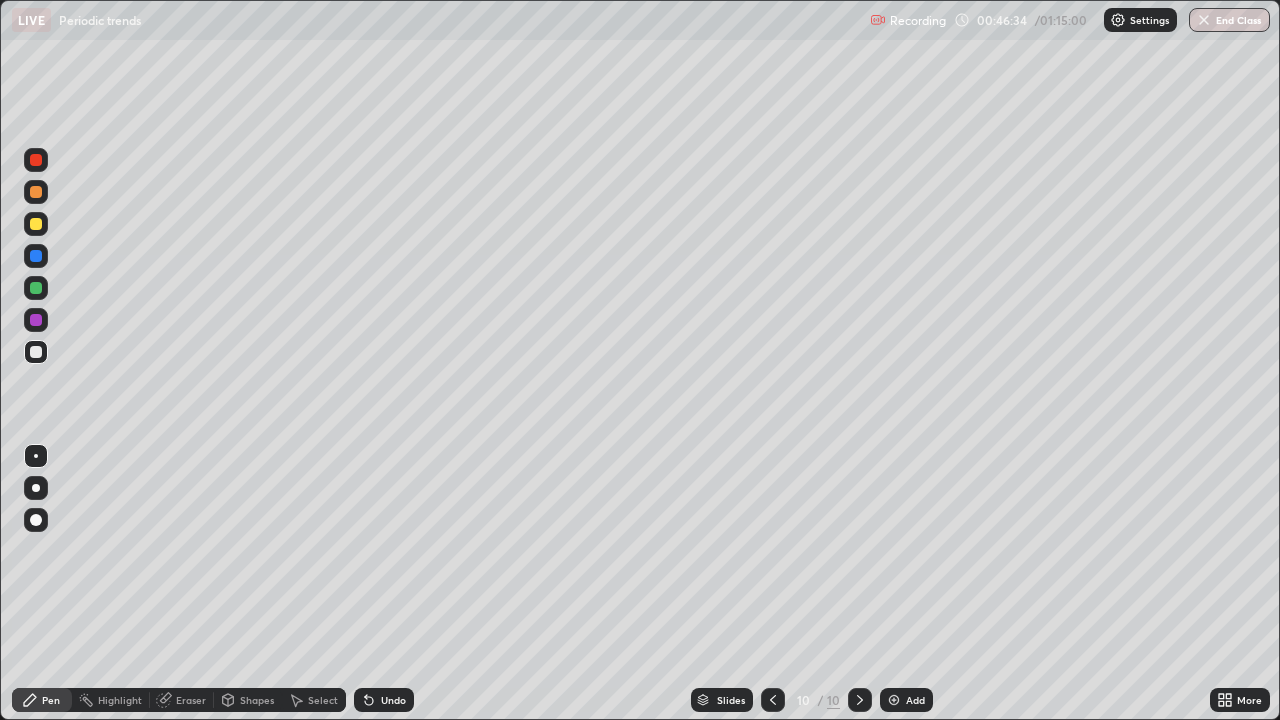 click at bounding box center [894, 700] 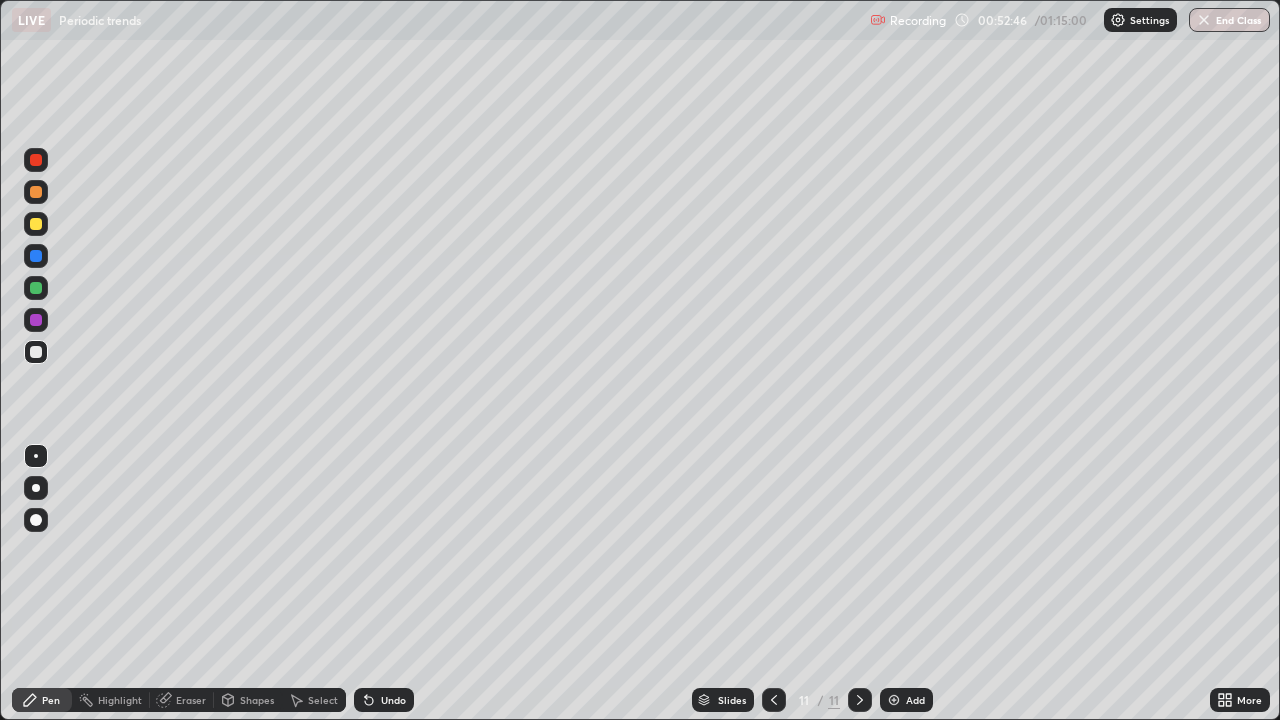 click on "Add" at bounding box center (906, 700) 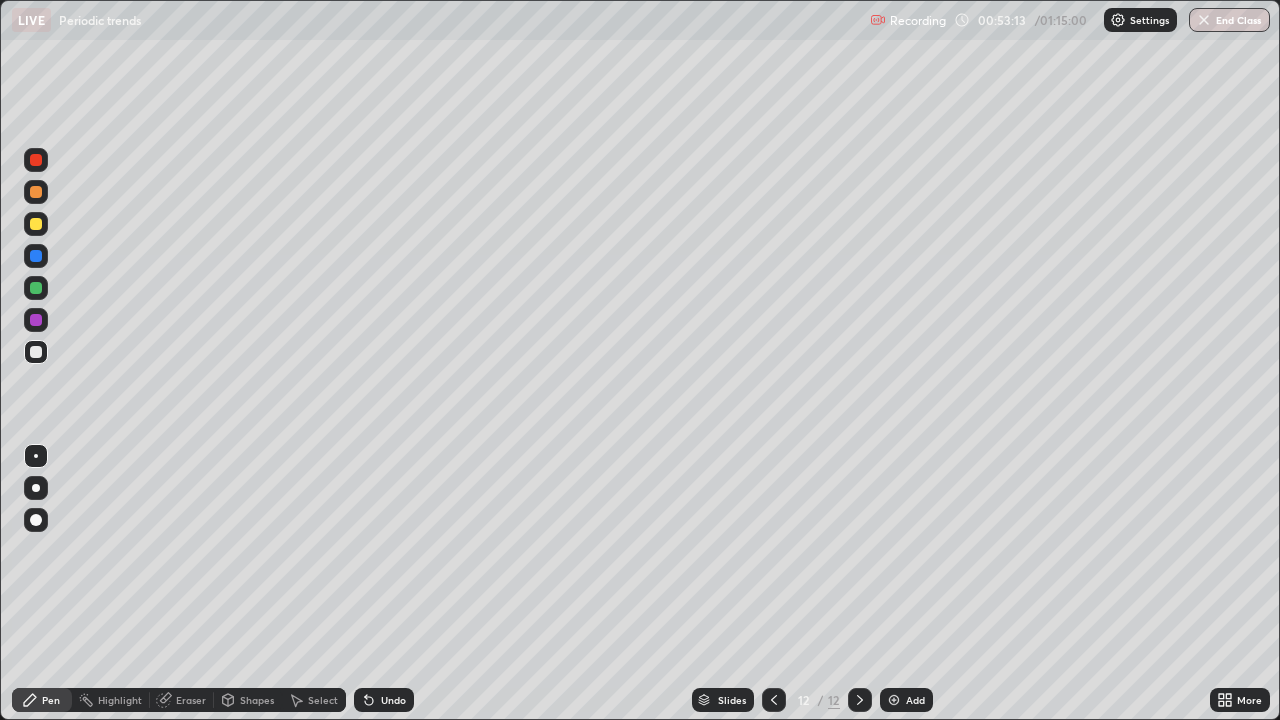click at bounding box center [36, 224] 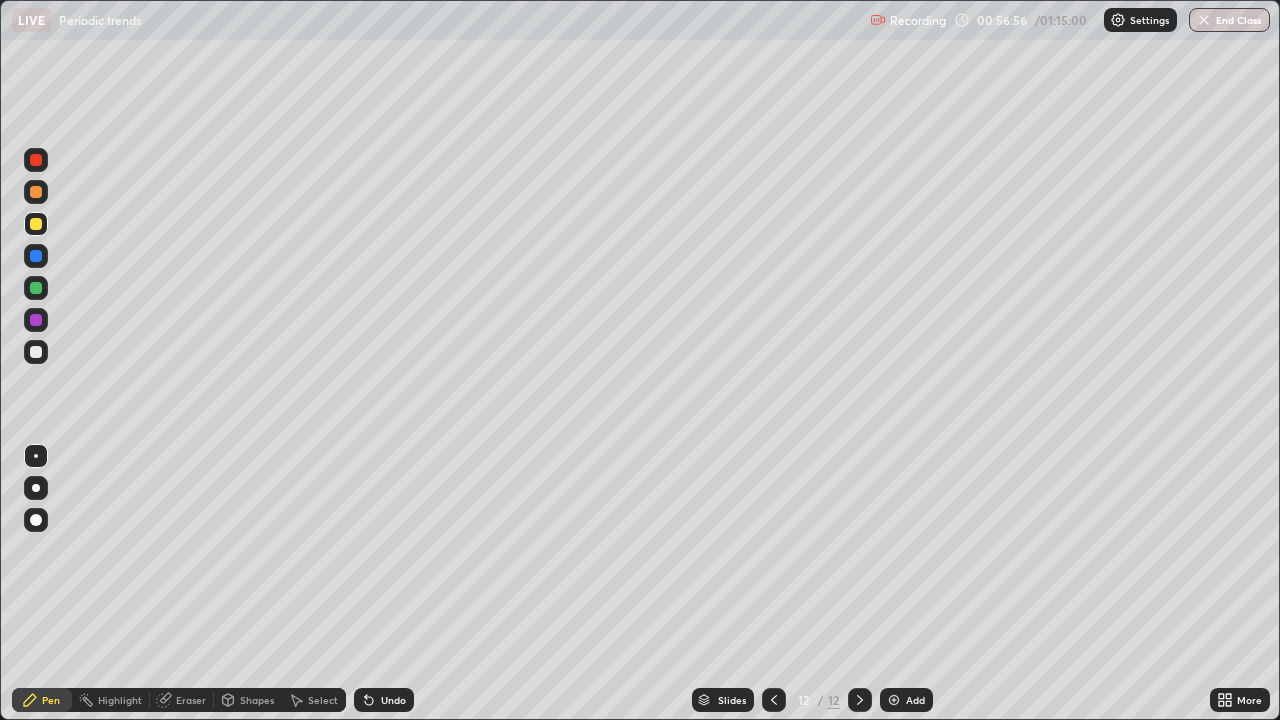 click 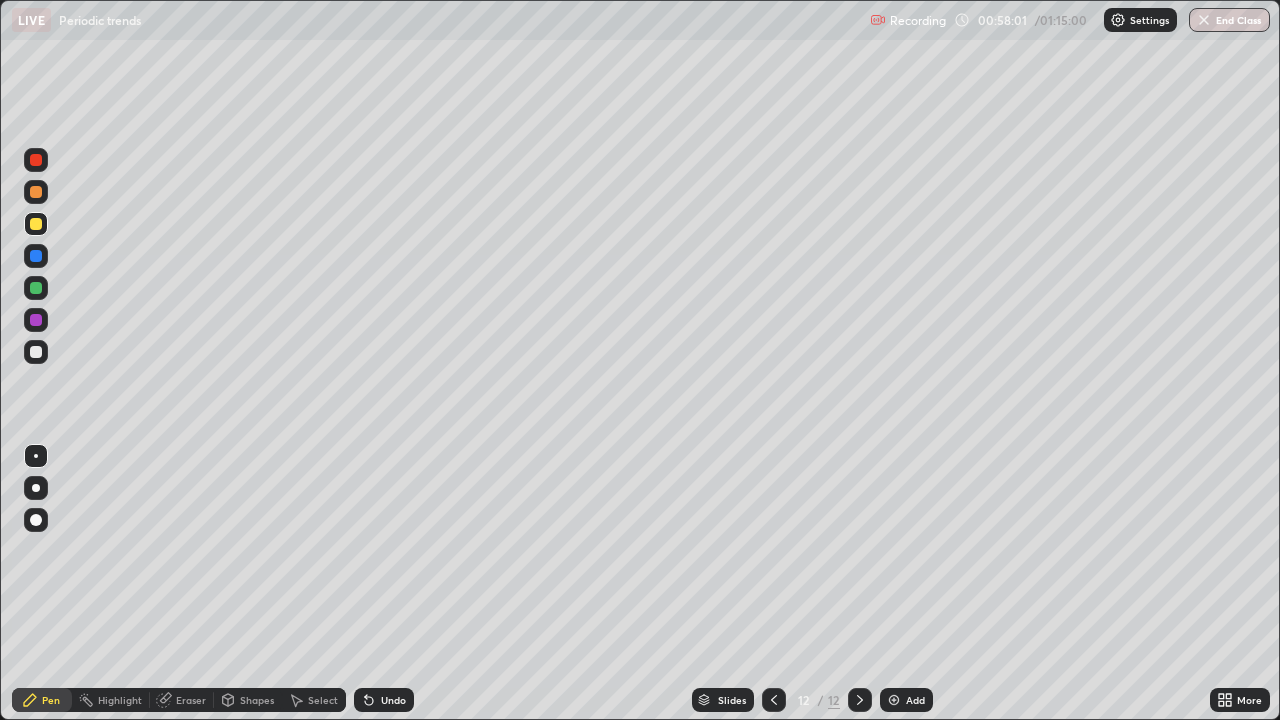 click 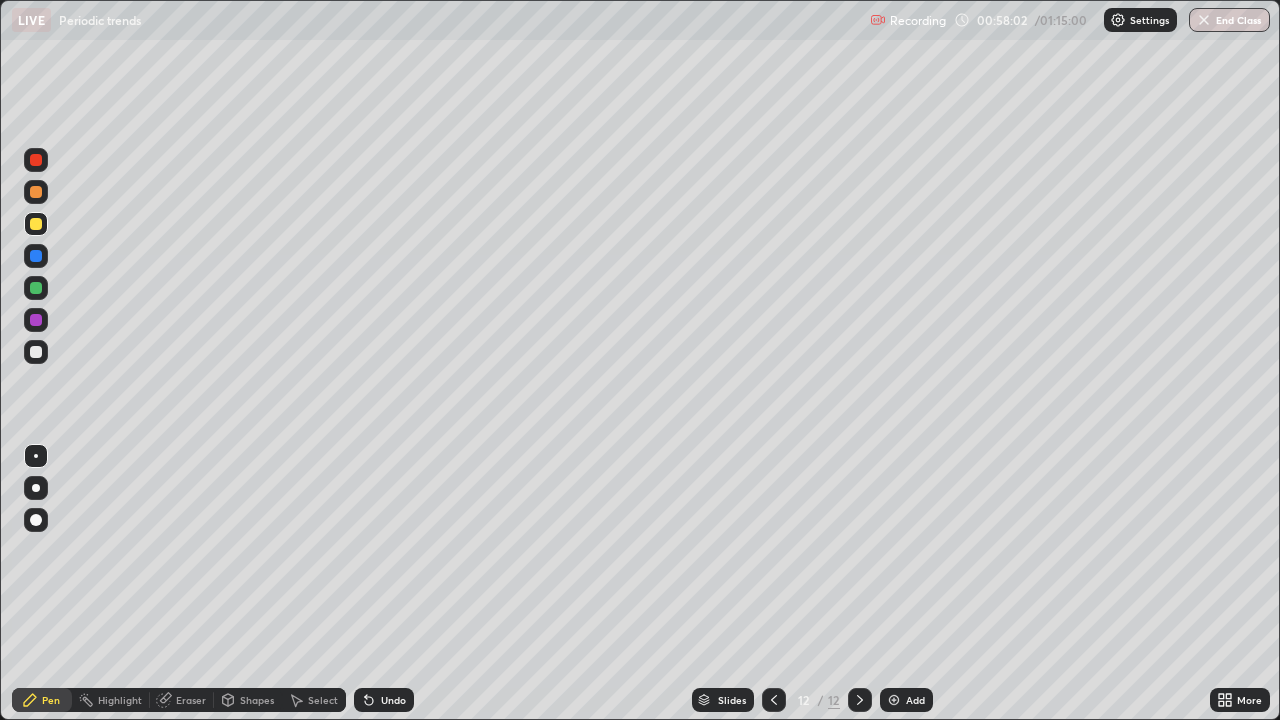 click 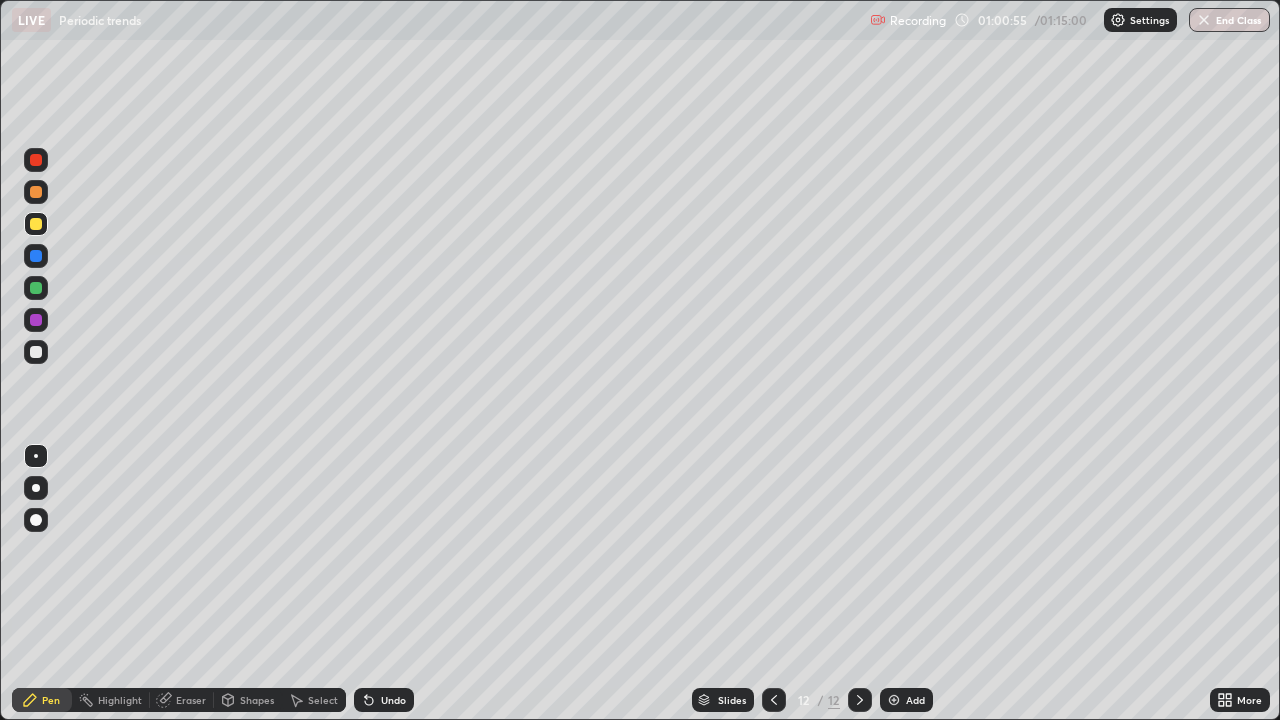 click on "Add" at bounding box center [915, 700] 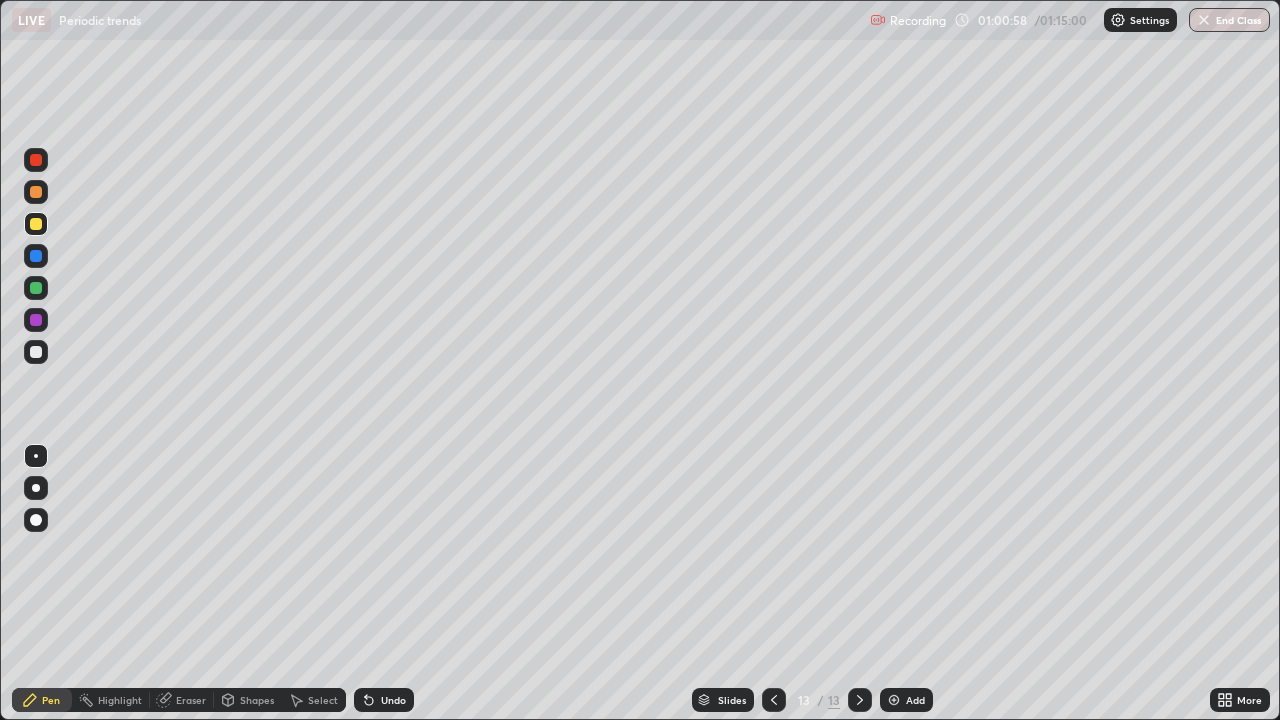 click at bounding box center [36, 192] 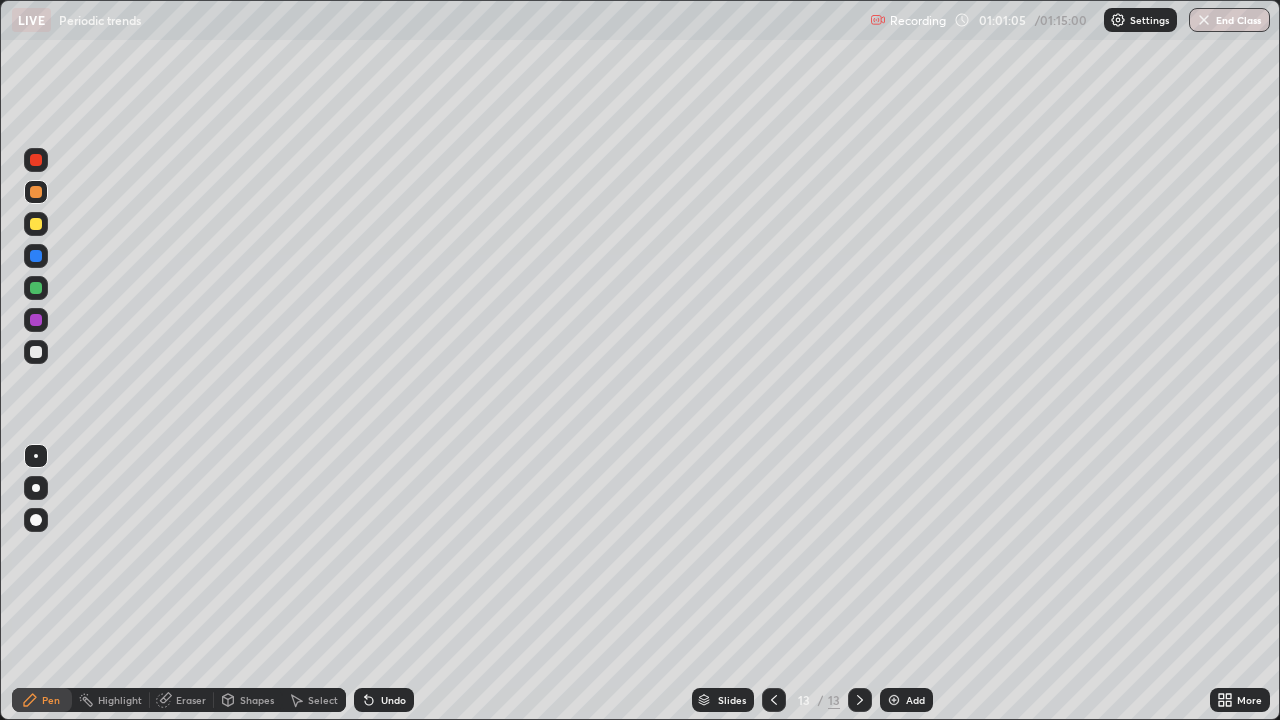 click at bounding box center (36, 352) 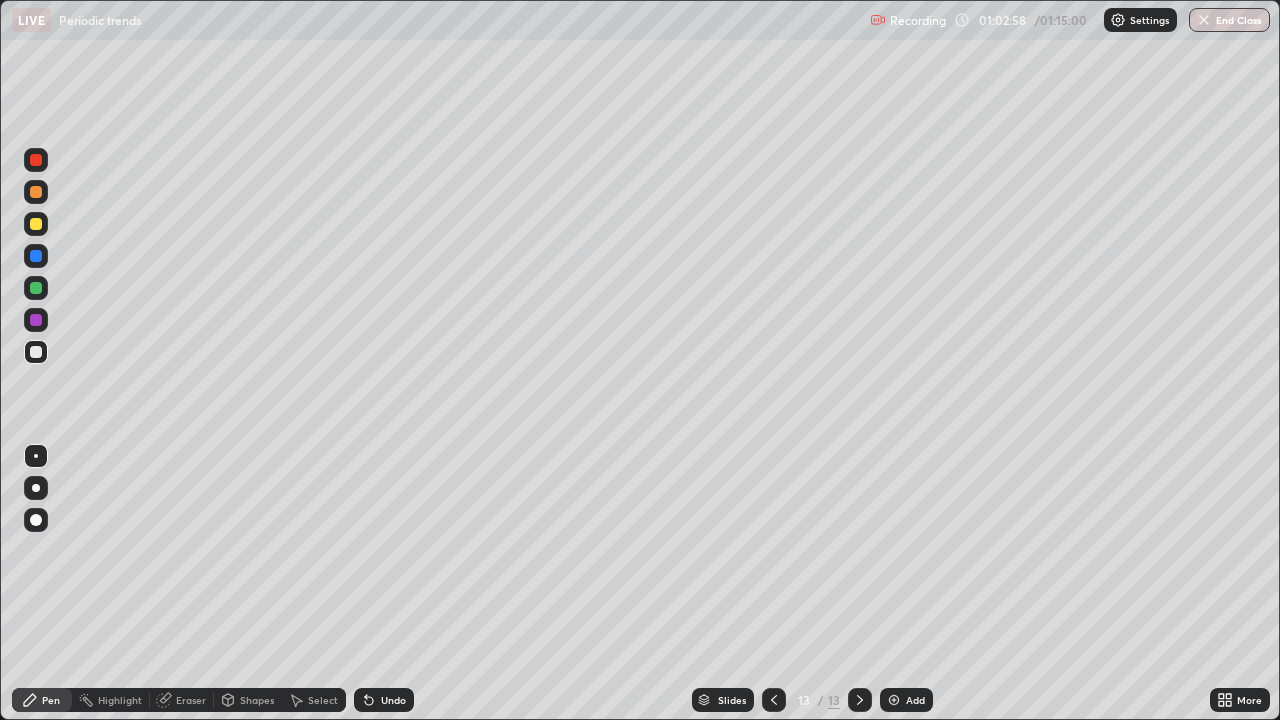 click at bounding box center [36, 320] 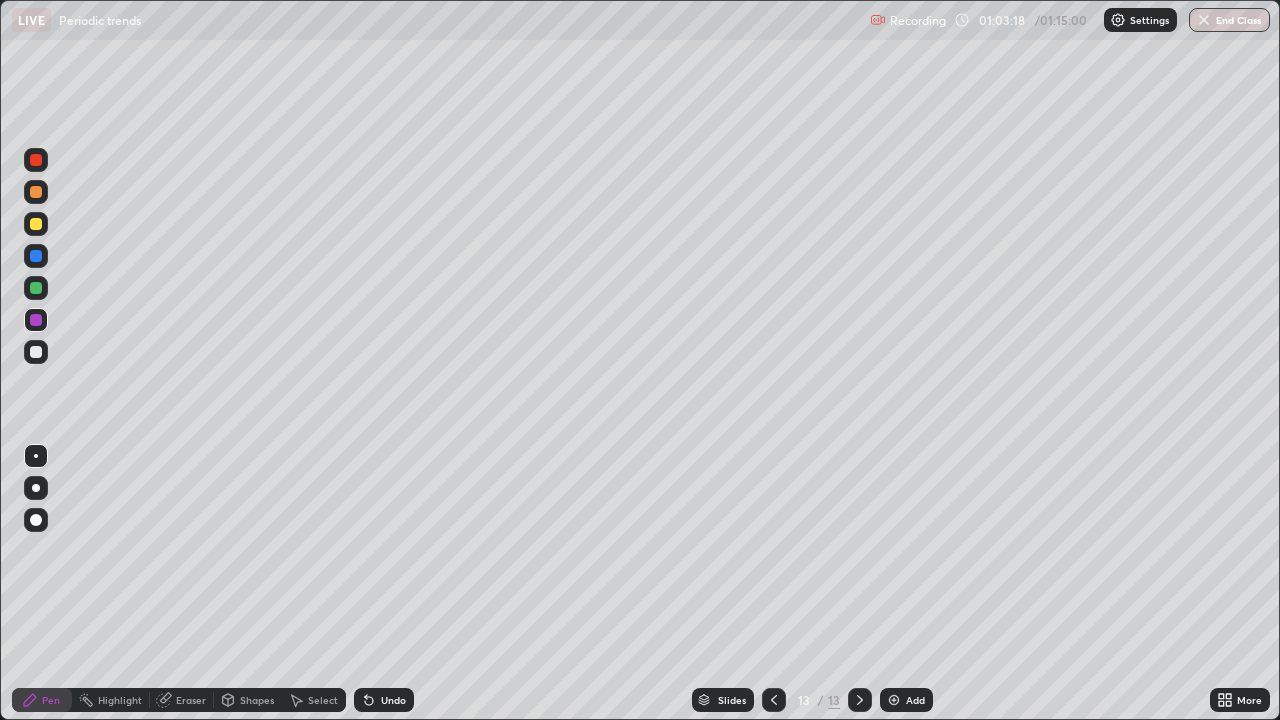 click at bounding box center [36, 352] 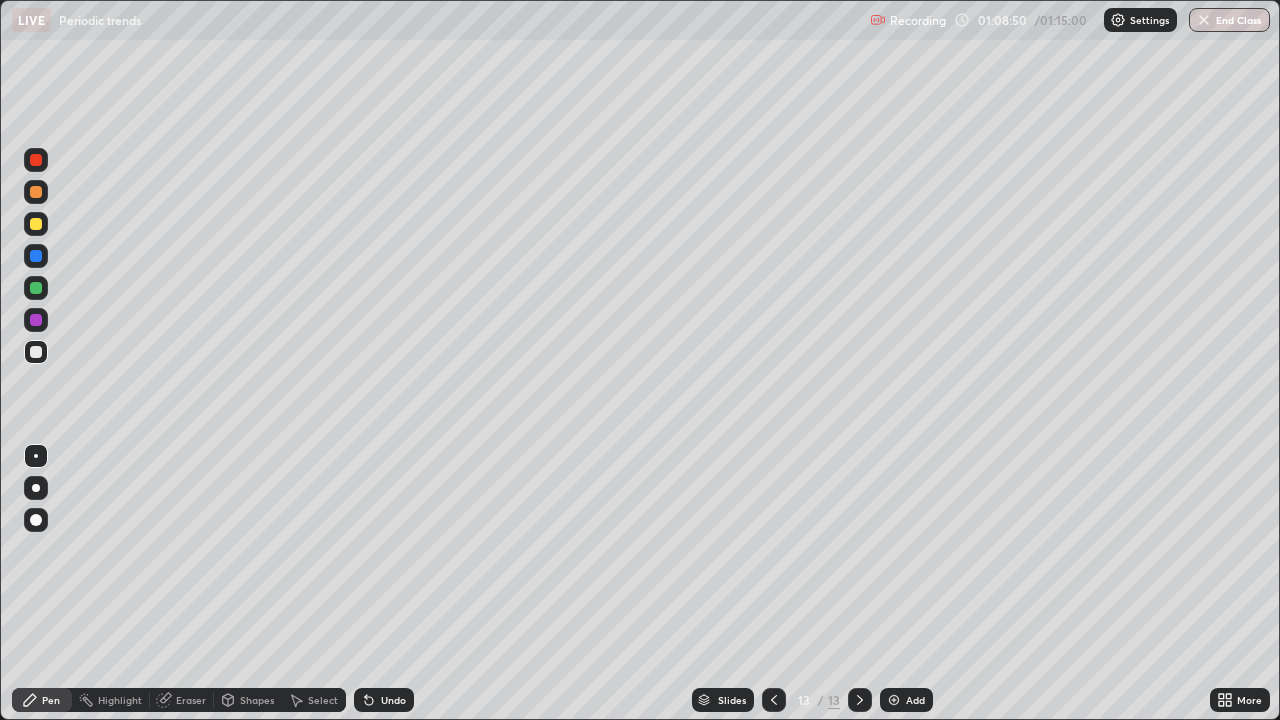 click on "Add" at bounding box center [915, 700] 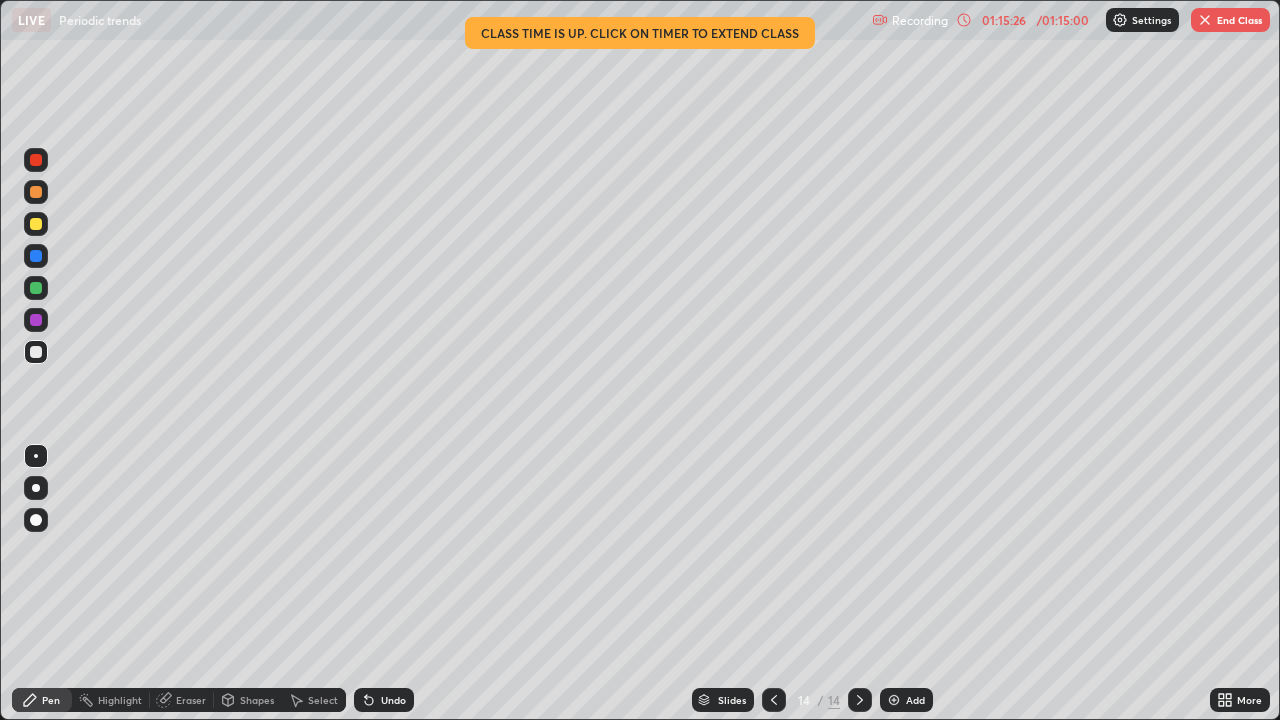 click on "End Class" at bounding box center (1230, 20) 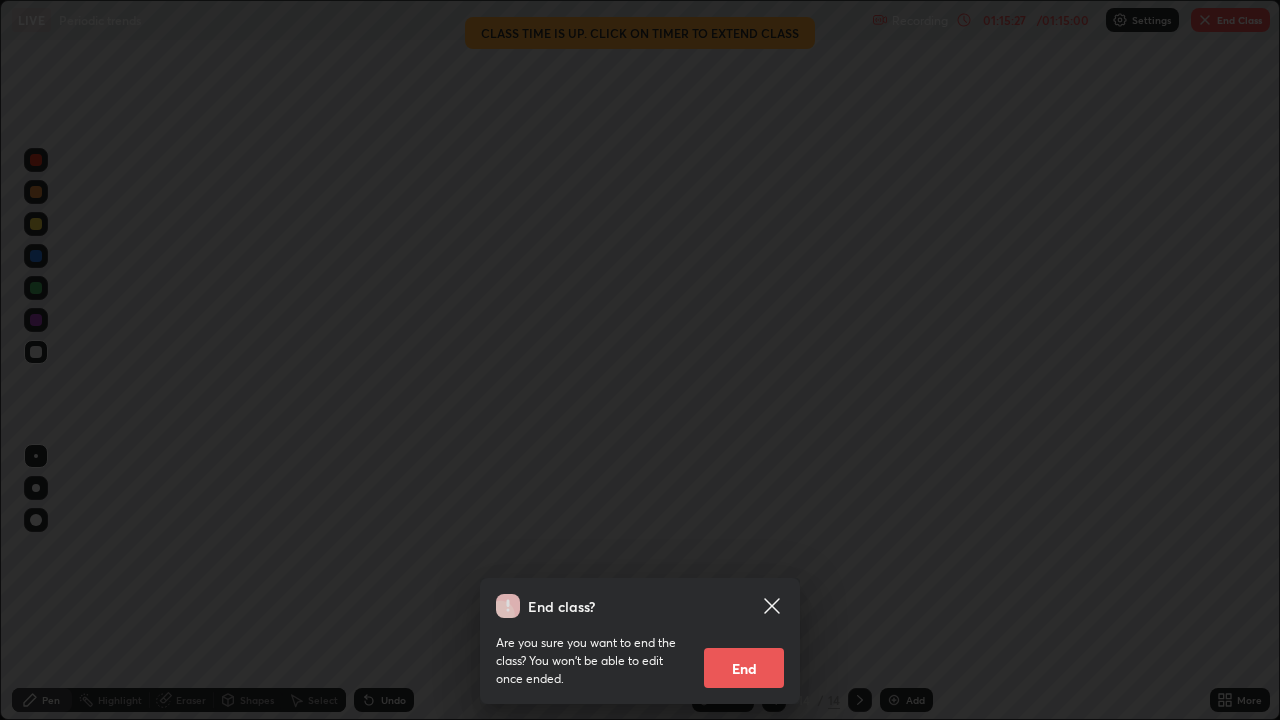click on "End" at bounding box center (744, 668) 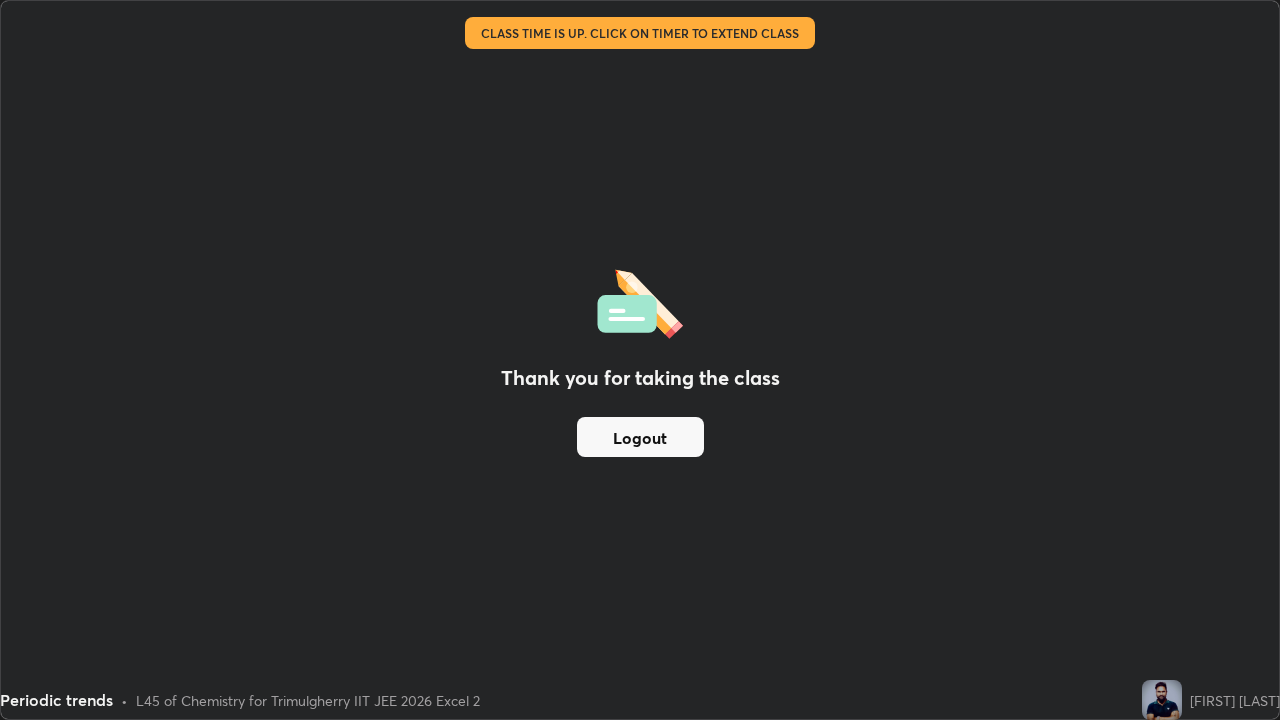 click on "Logout" at bounding box center (640, 437) 